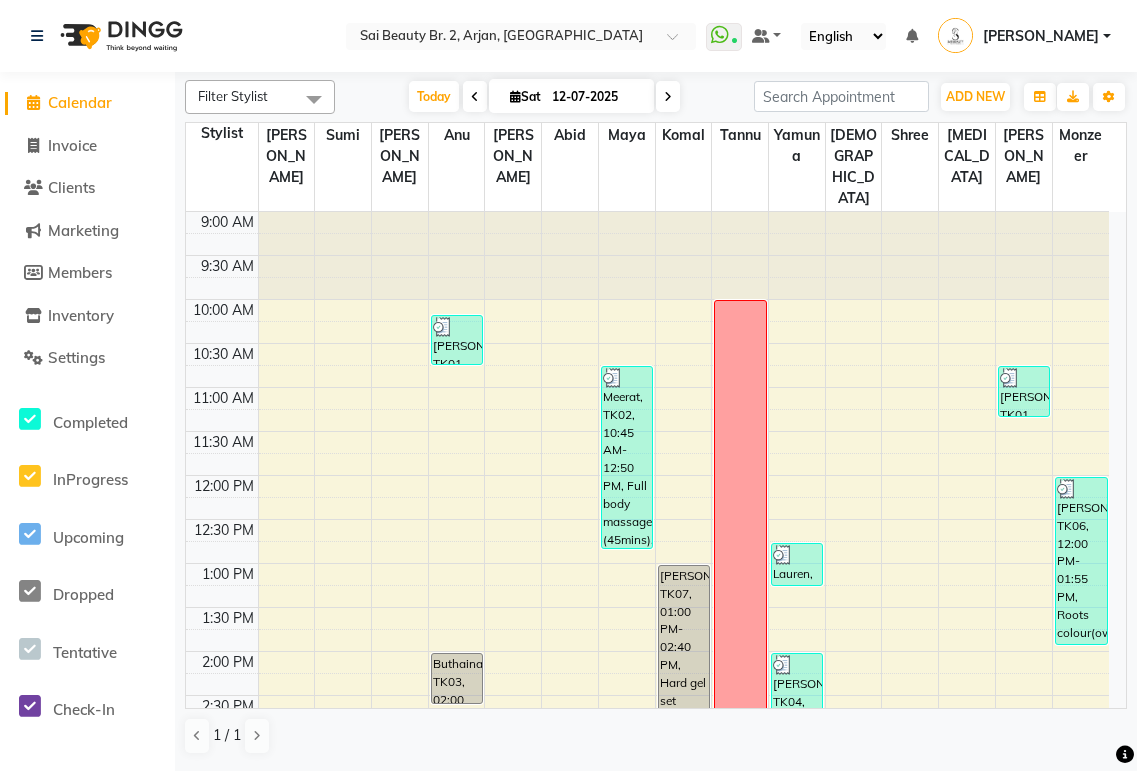 scroll, scrollTop: 0, scrollLeft: 0, axis: both 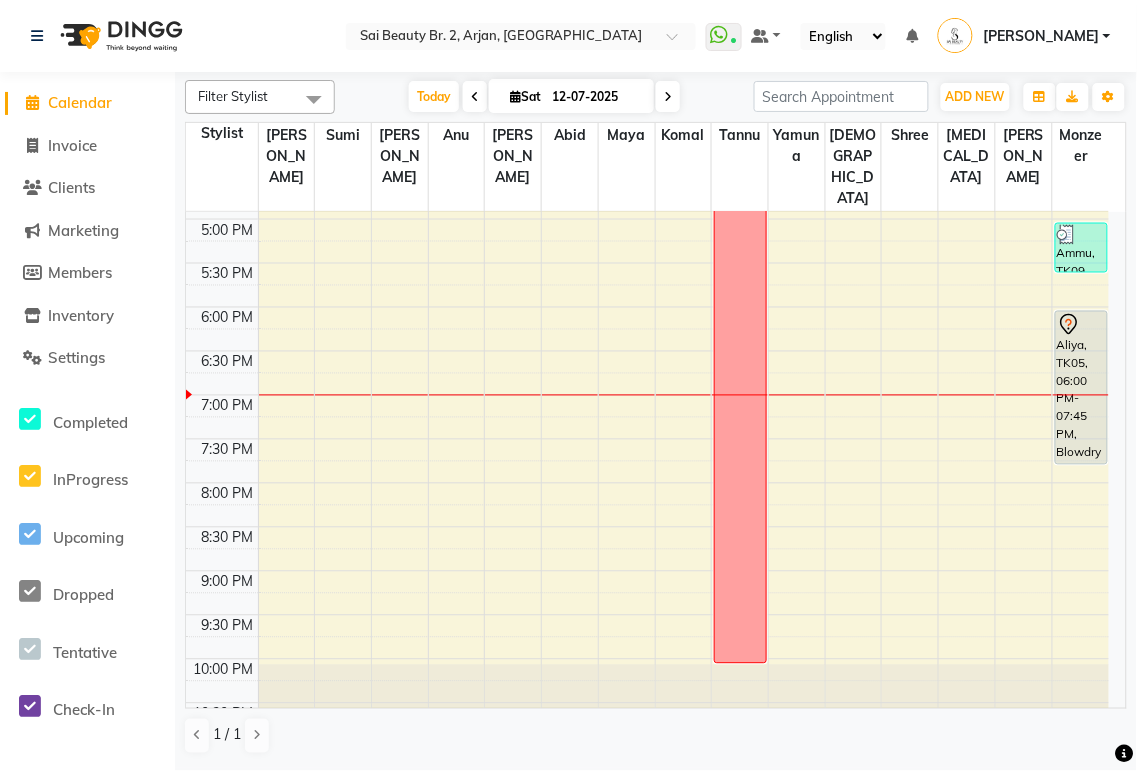 click on "Aliya, TK05, 06:00 PM-07:45 PM, Blowdry Straight With Wash Long,Blowdry Straight with Wash Extra Long (DH170),Blowdry iron & curls with wash Extra Long (DH190)" at bounding box center (1081, 388) 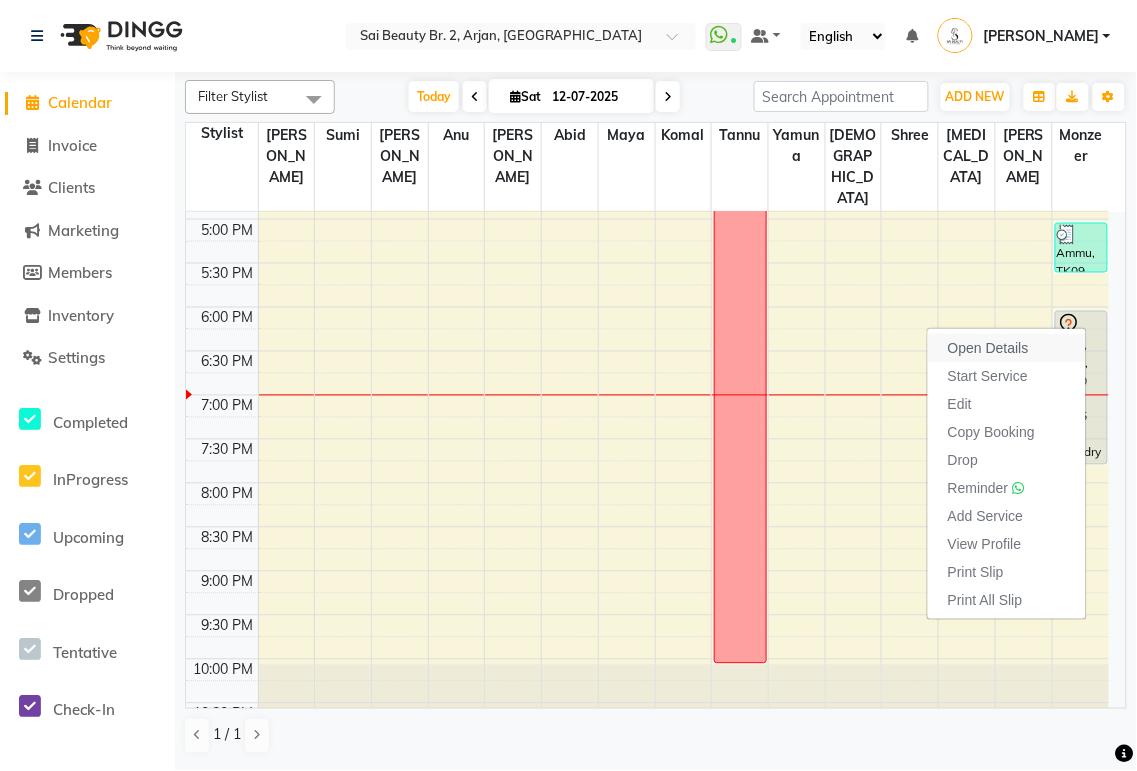 click on "Open Details" at bounding box center [988, 348] 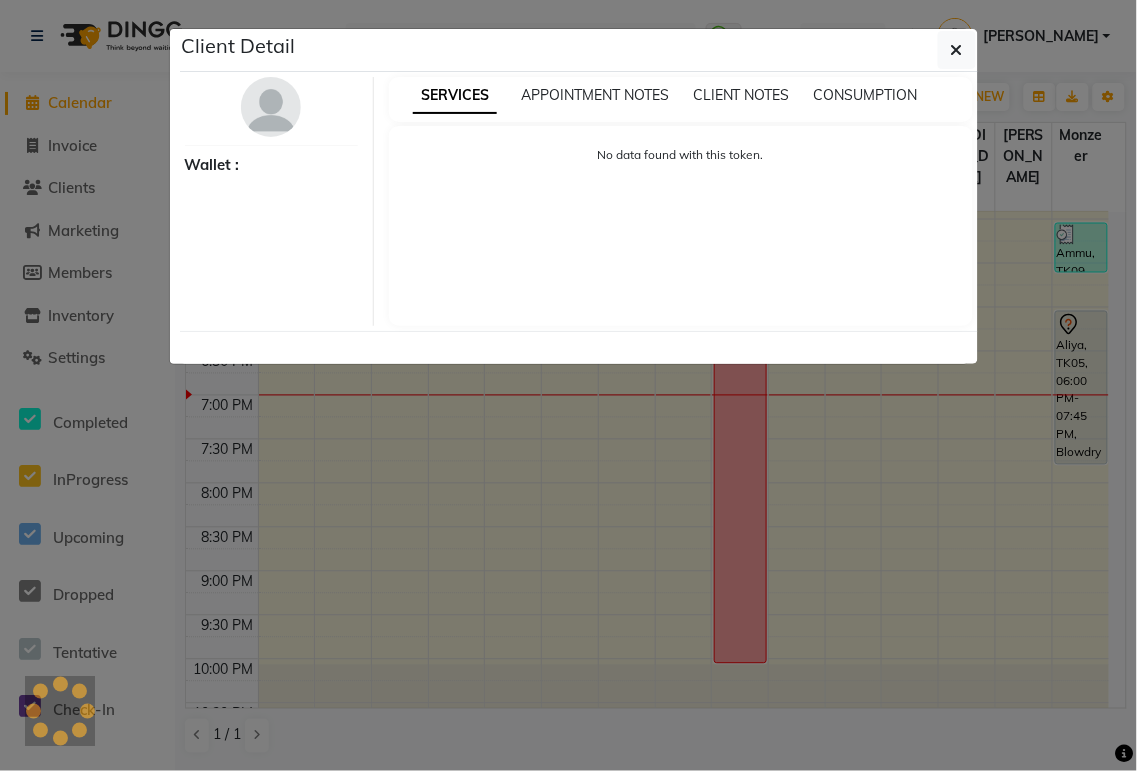 select on "7" 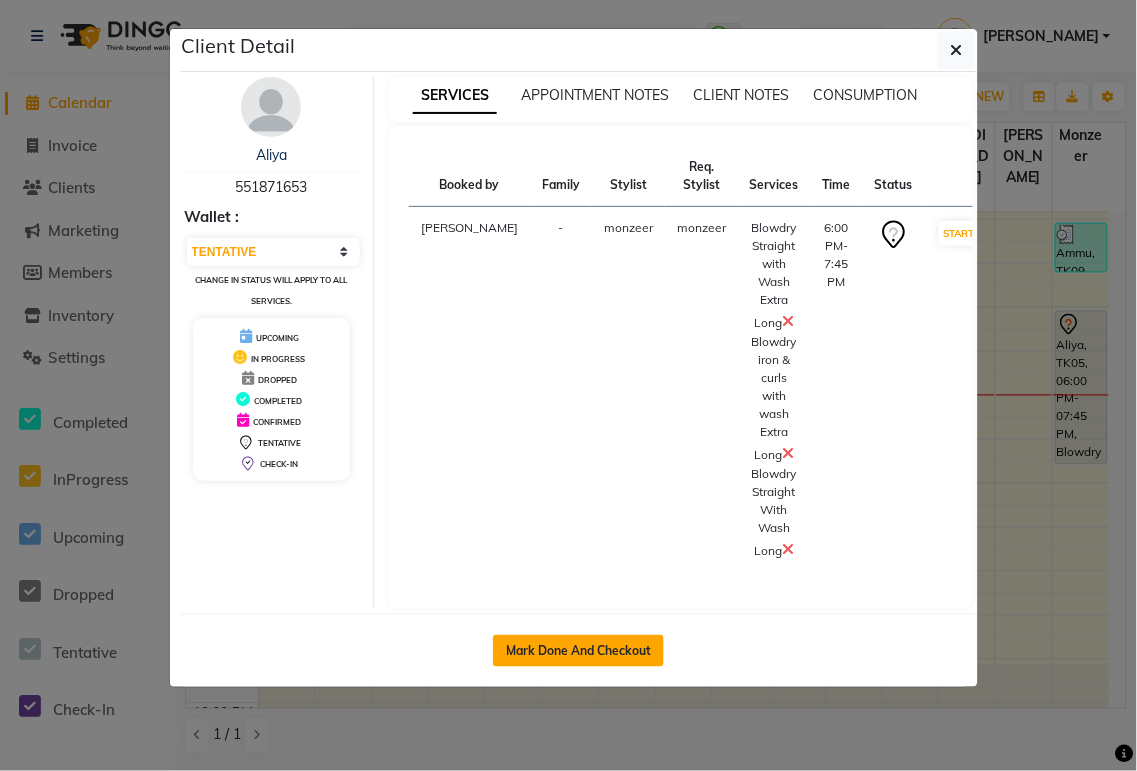 click on "Mark Done And Checkout" 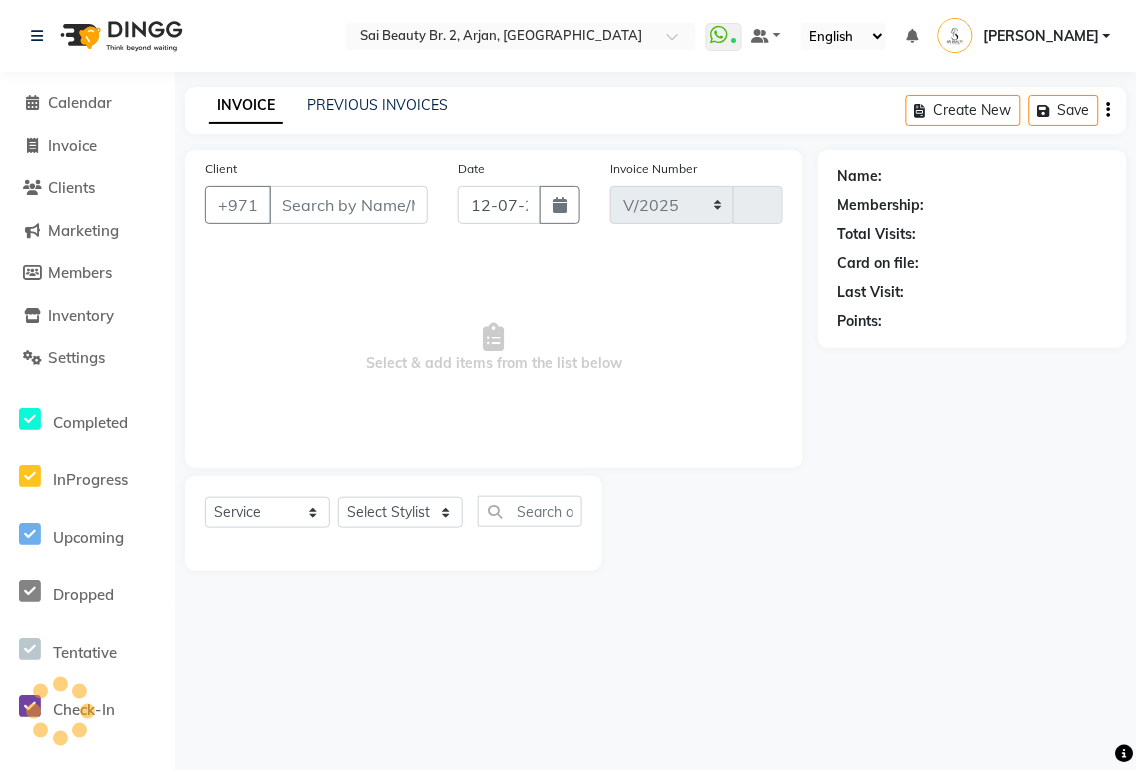 select on "6956" 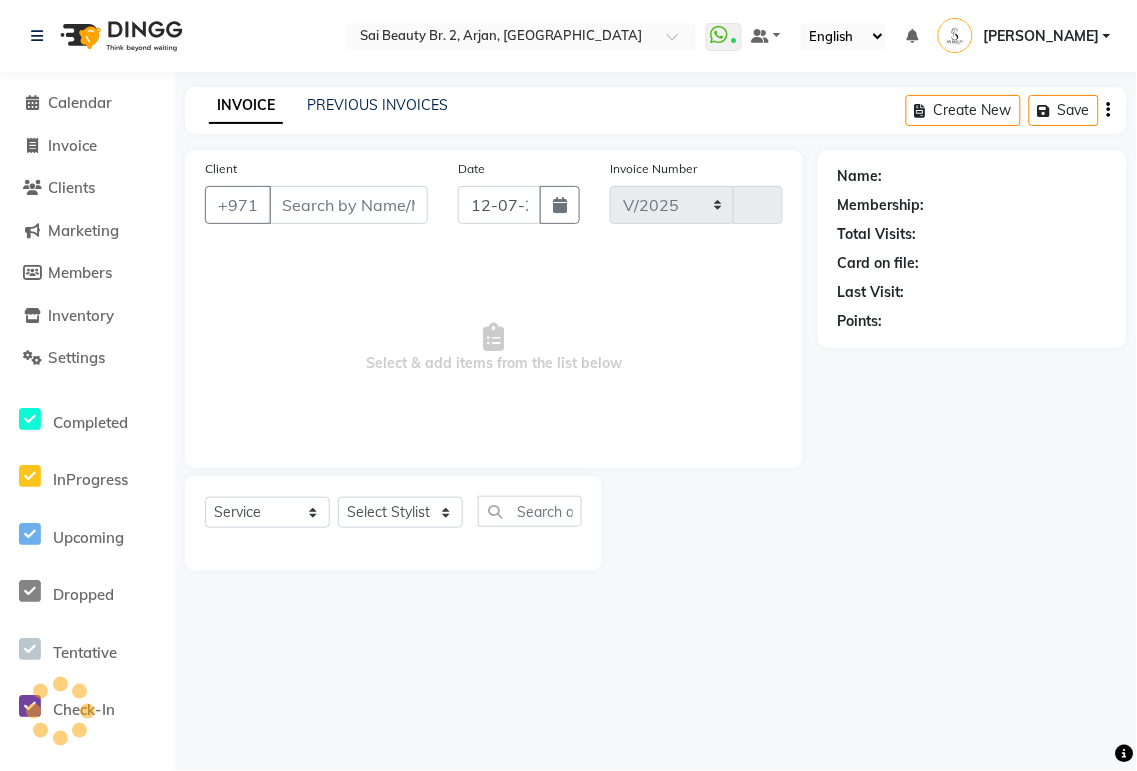 type on "1288" 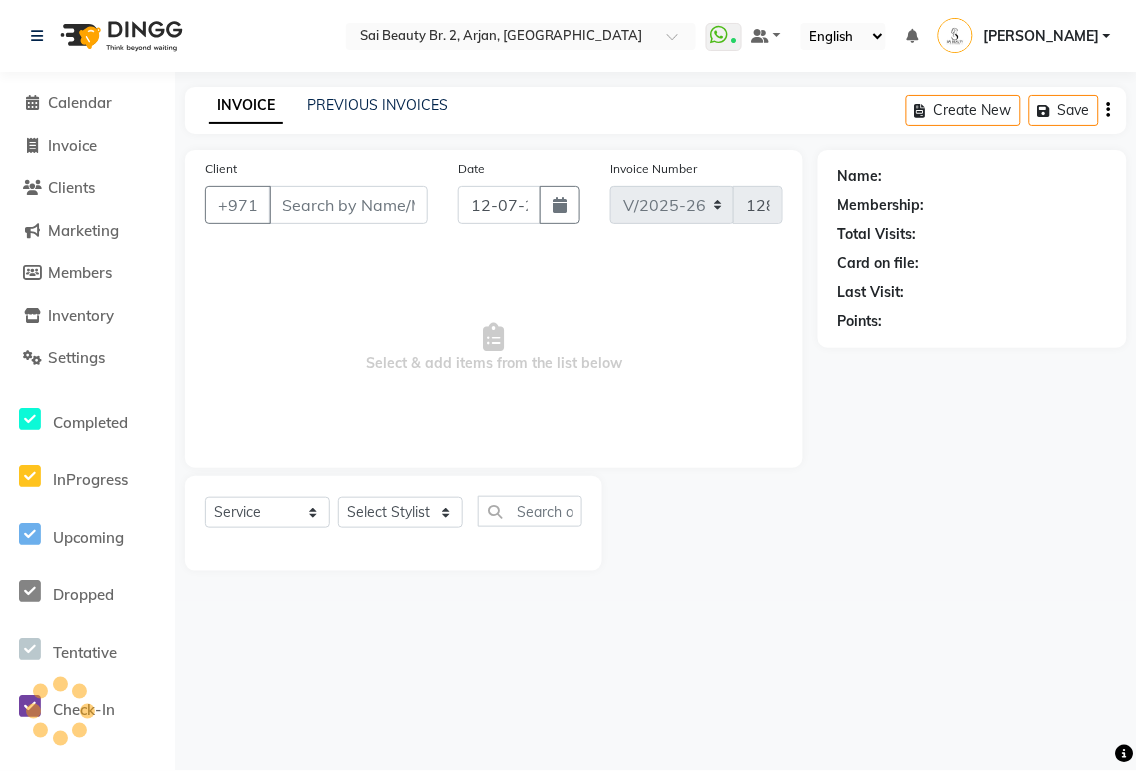 type on "551871653" 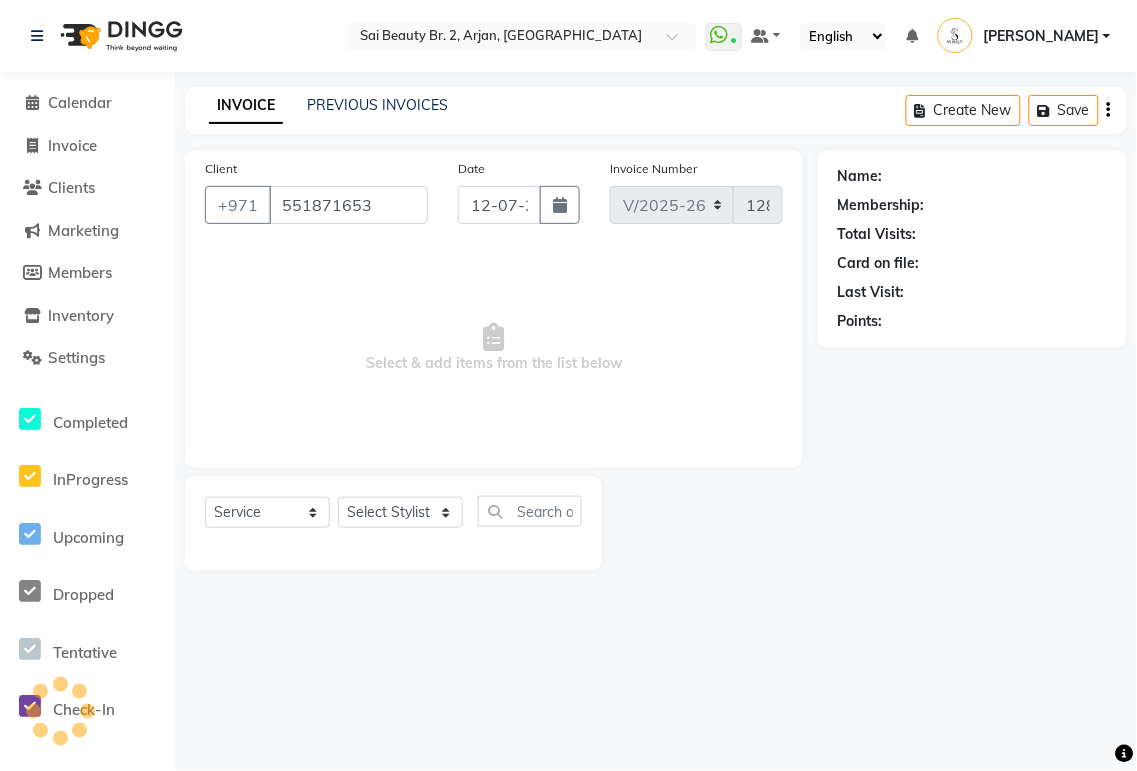 select on "82917" 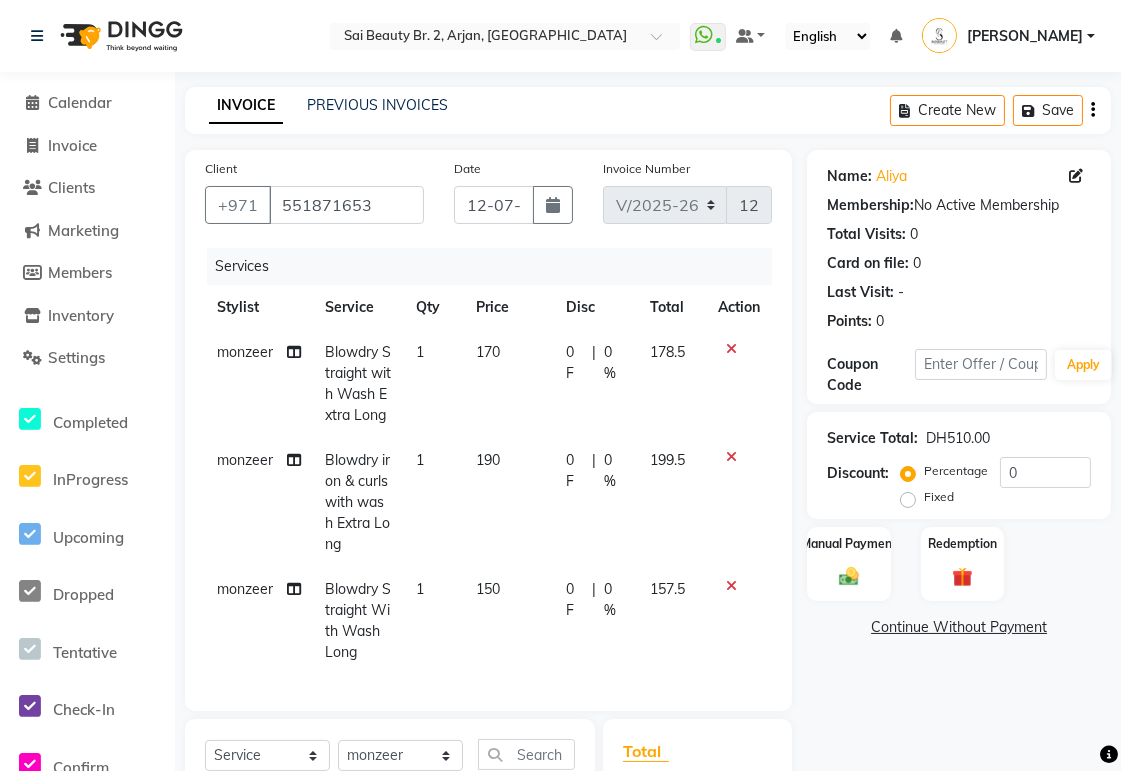 click 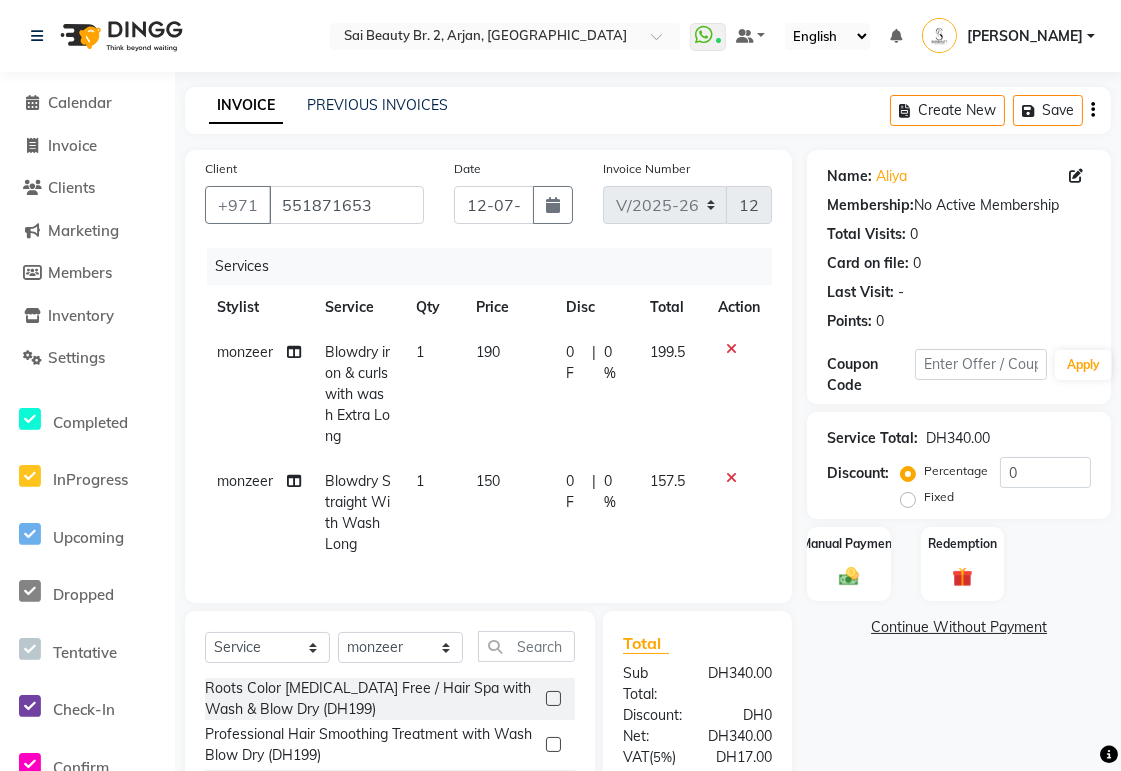 click 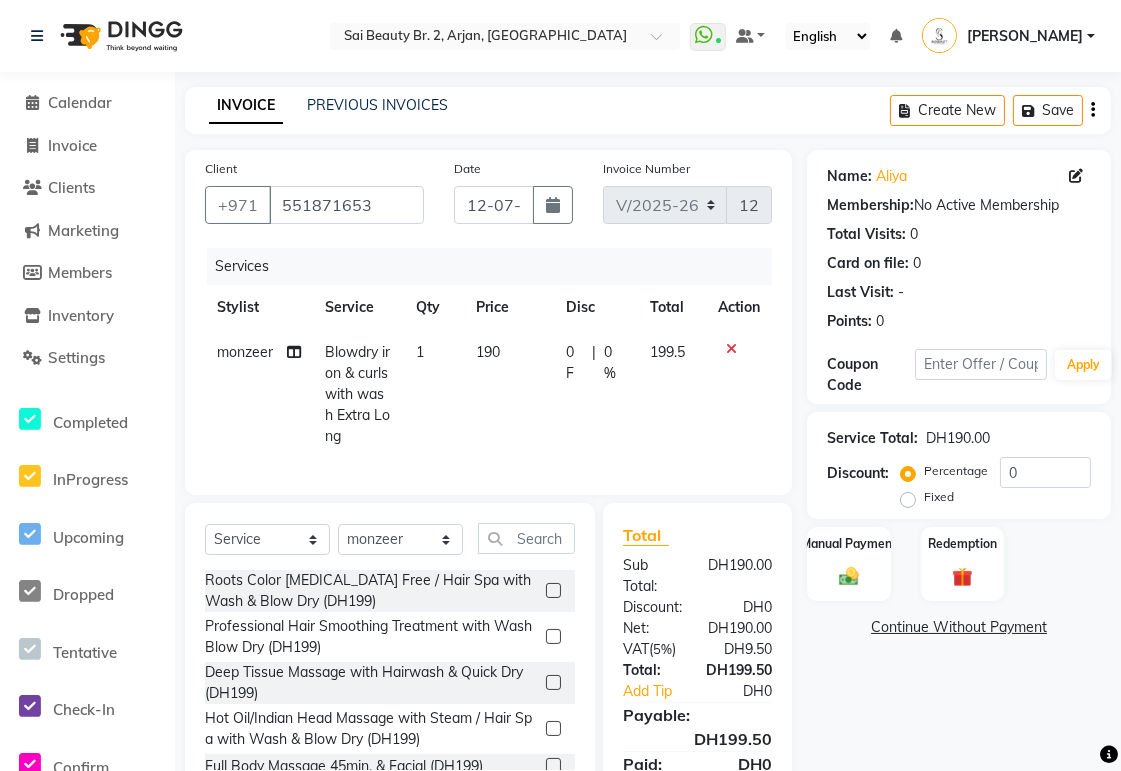 click on "0 F" 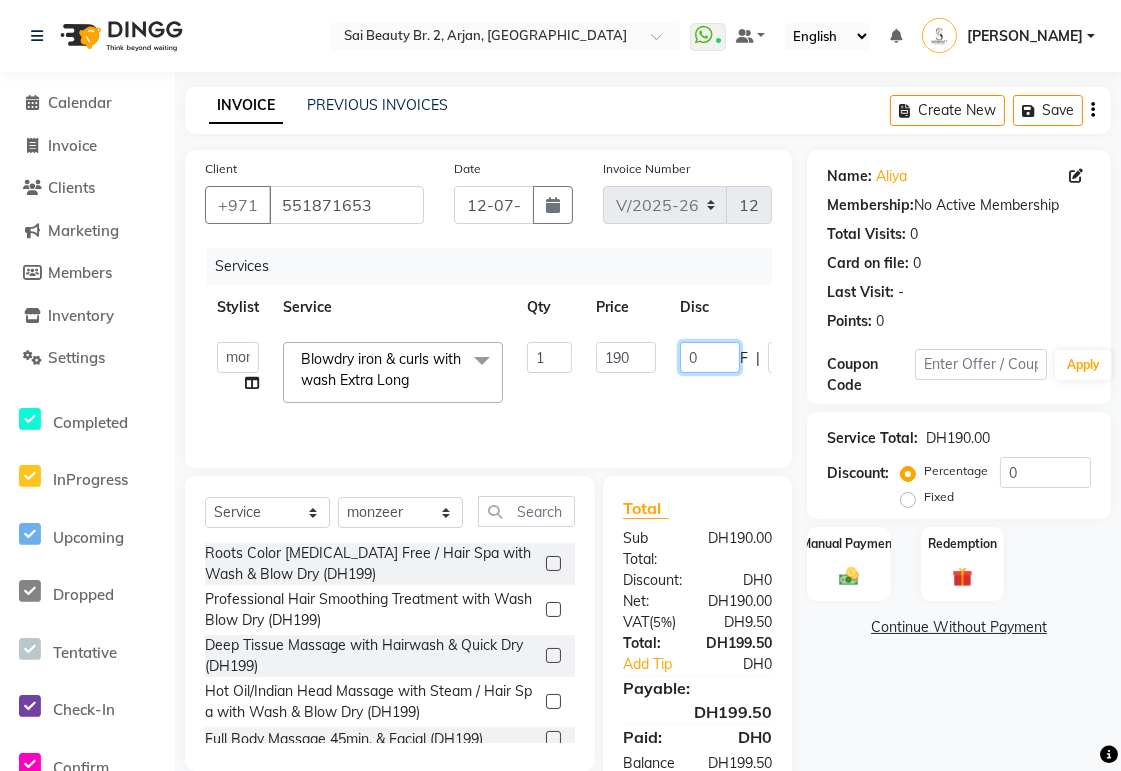 click on "0" 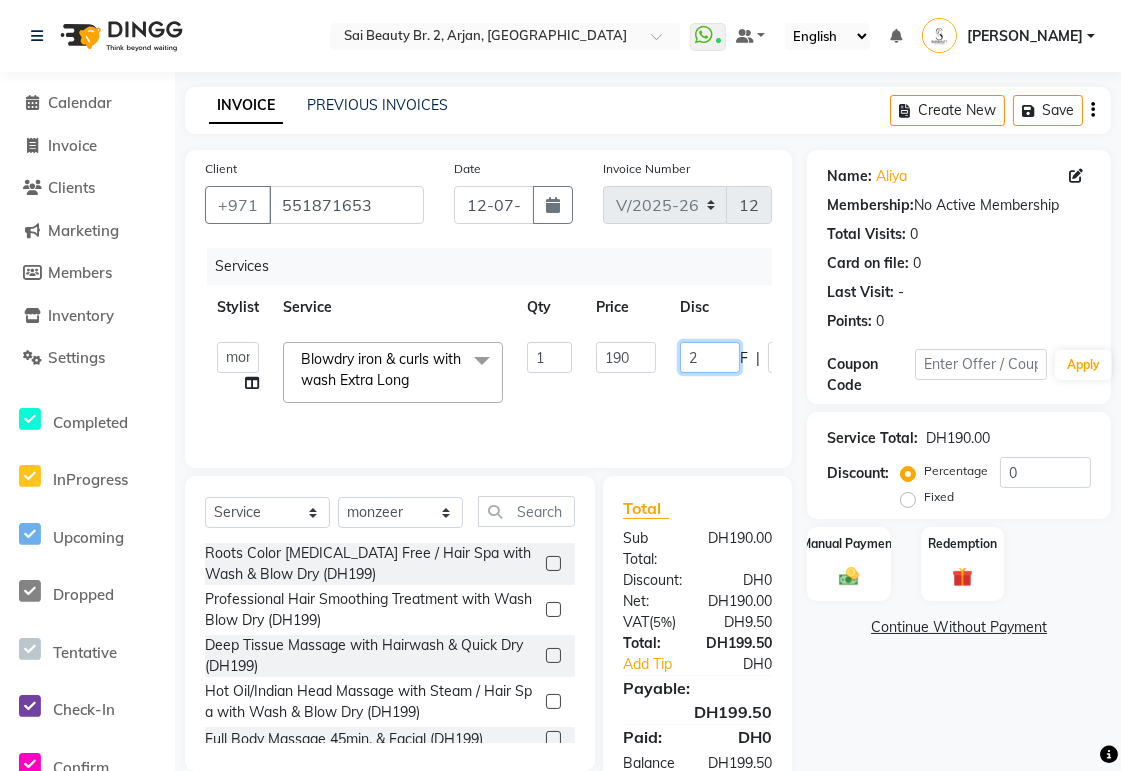 type on "20" 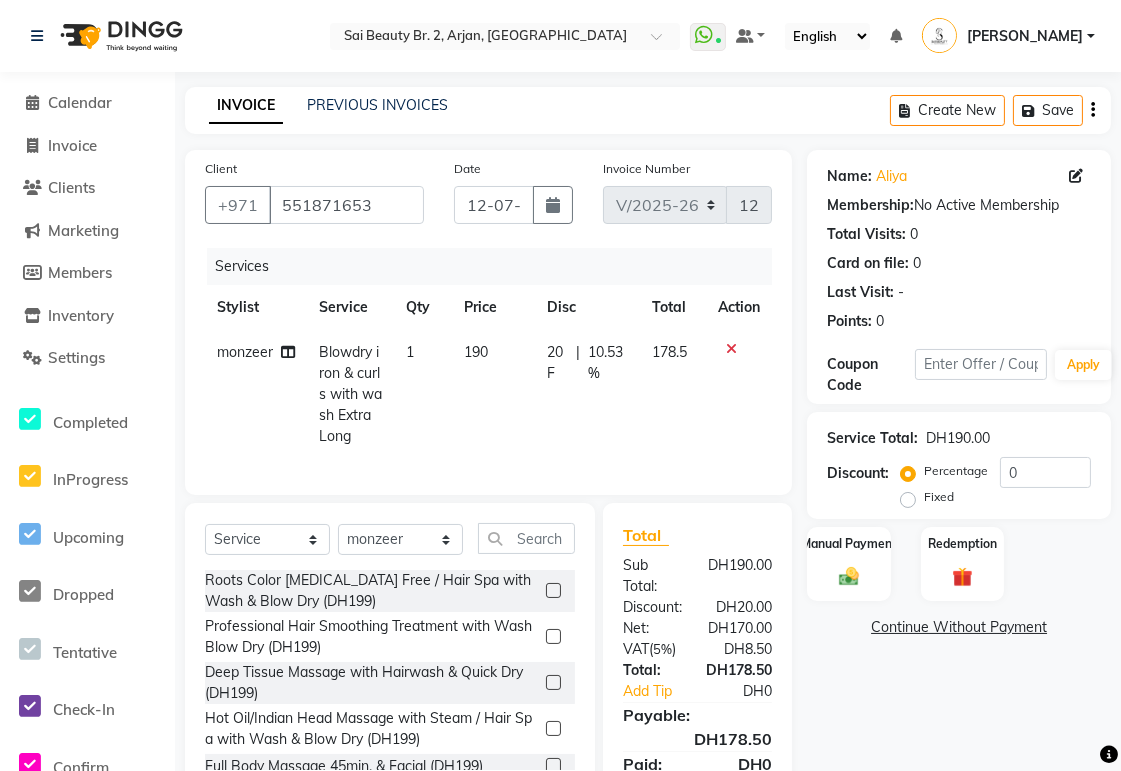 scroll, scrollTop: 117, scrollLeft: 0, axis: vertical 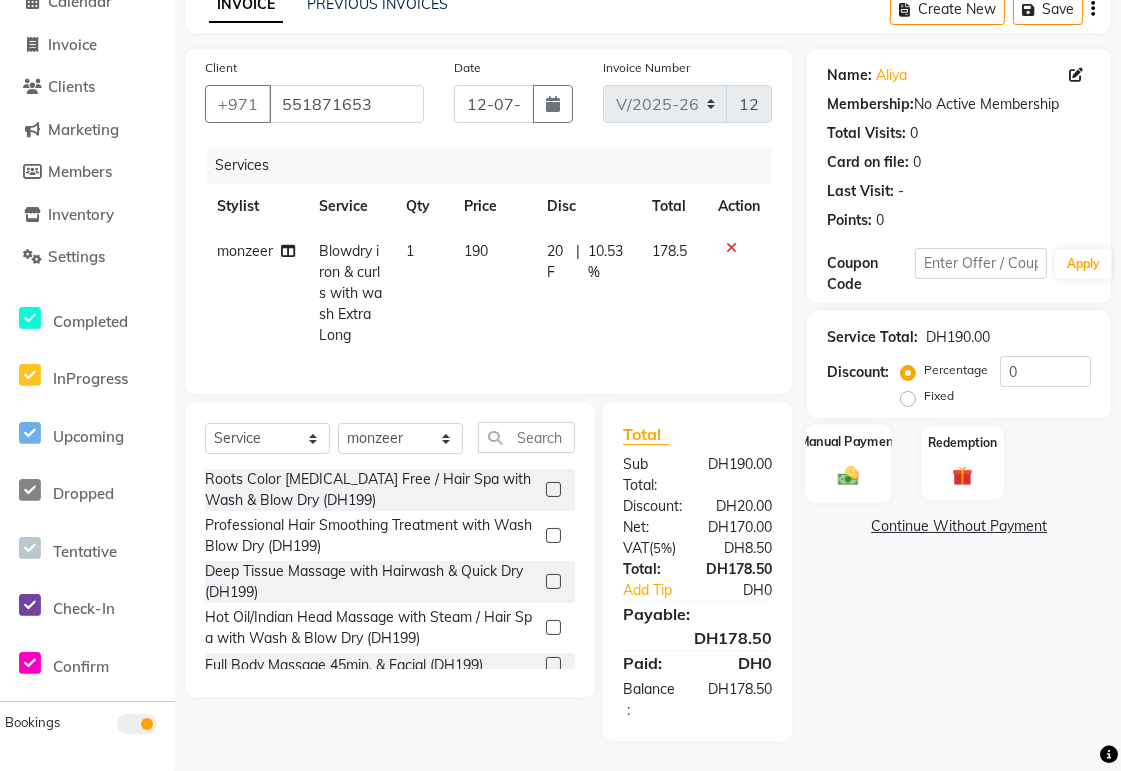 click on "Manual Payment" 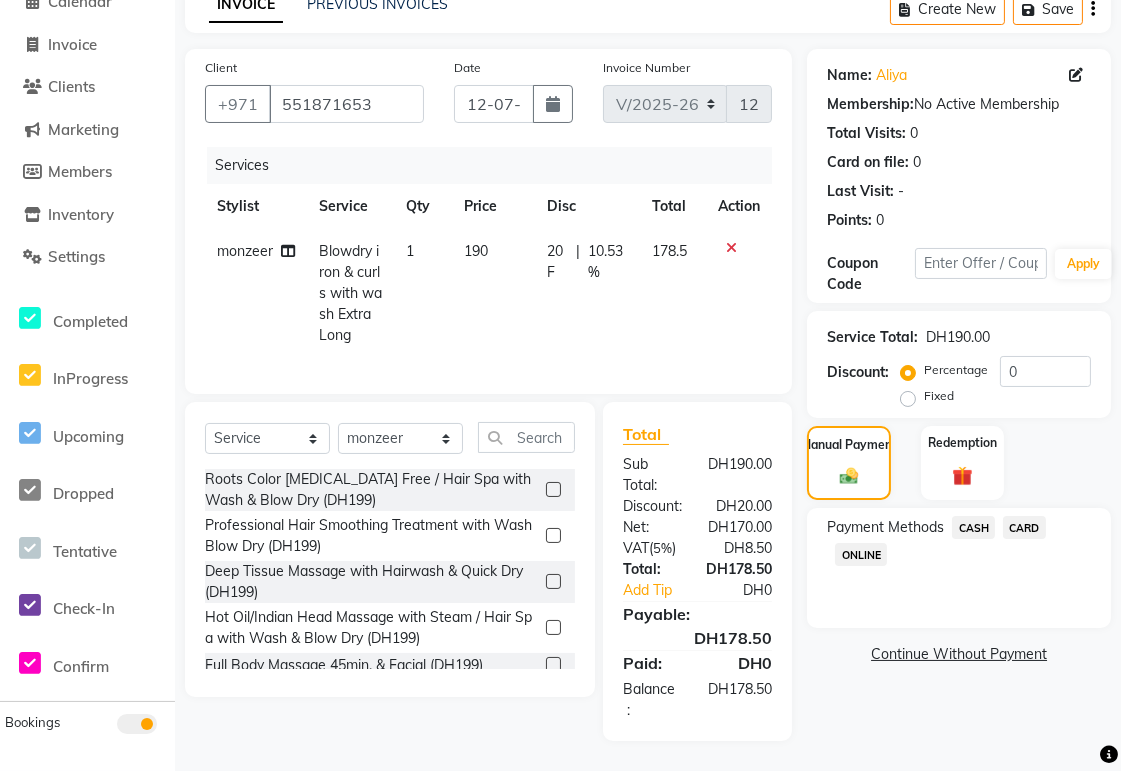 click on "CARD" 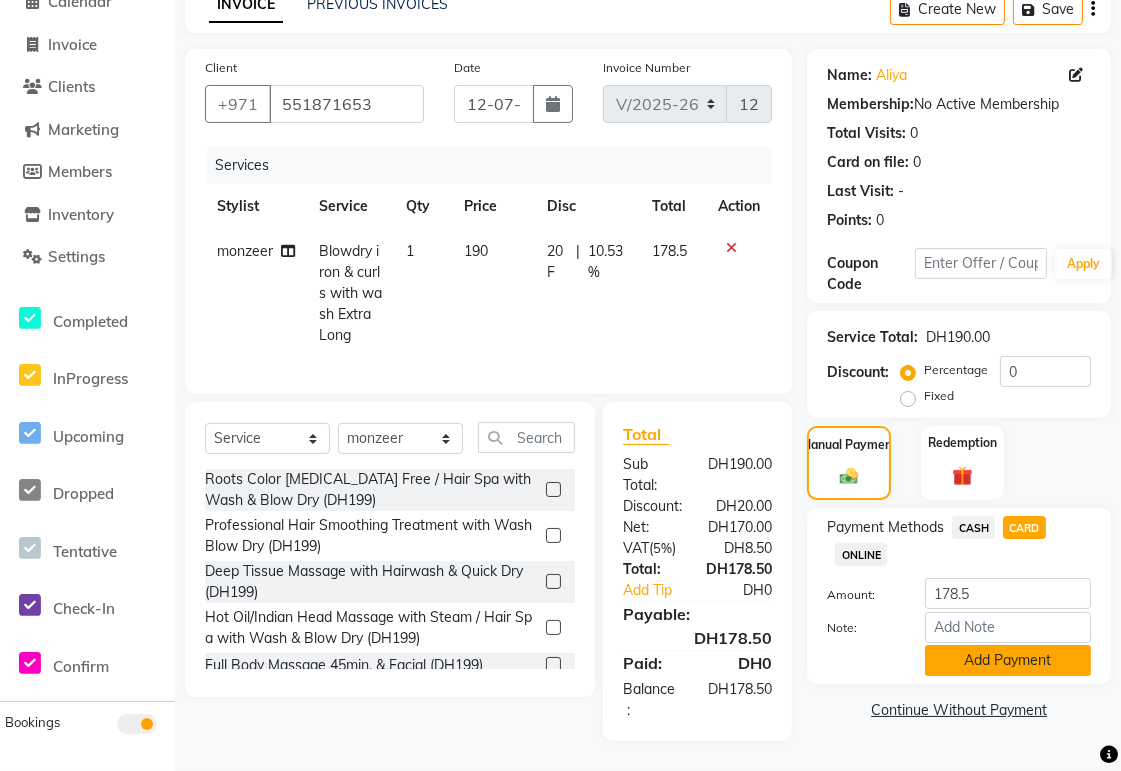 click on "Add Payment" 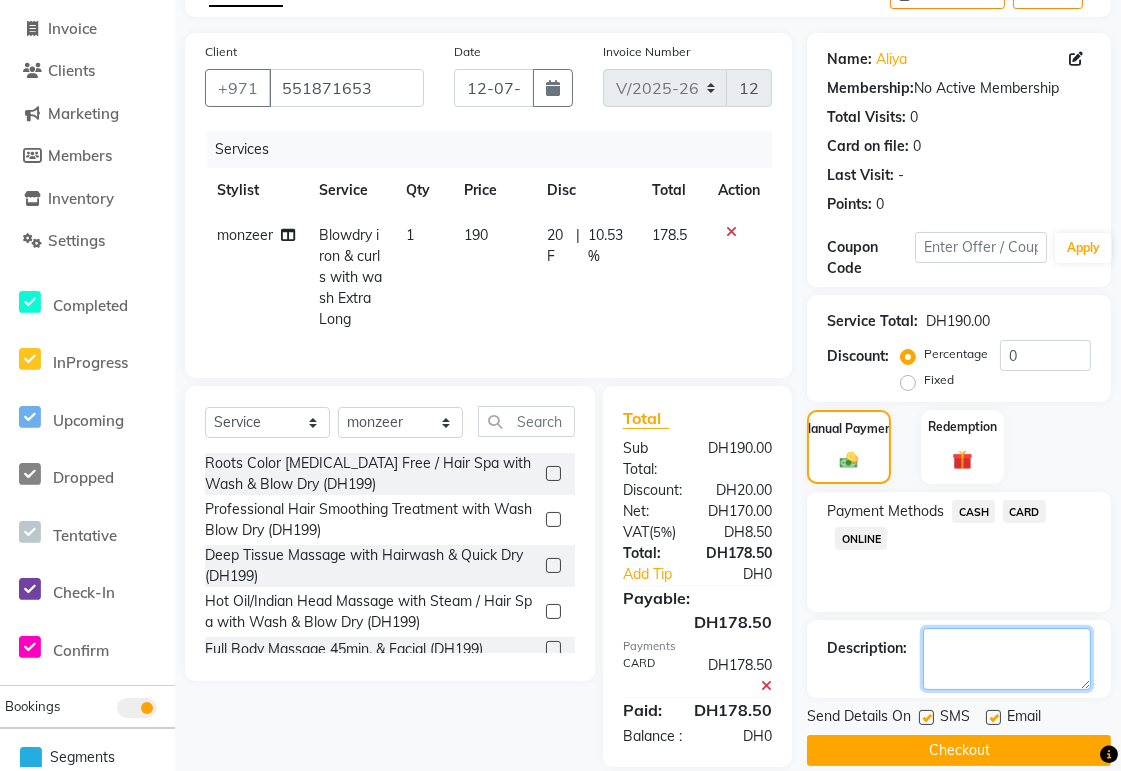 click 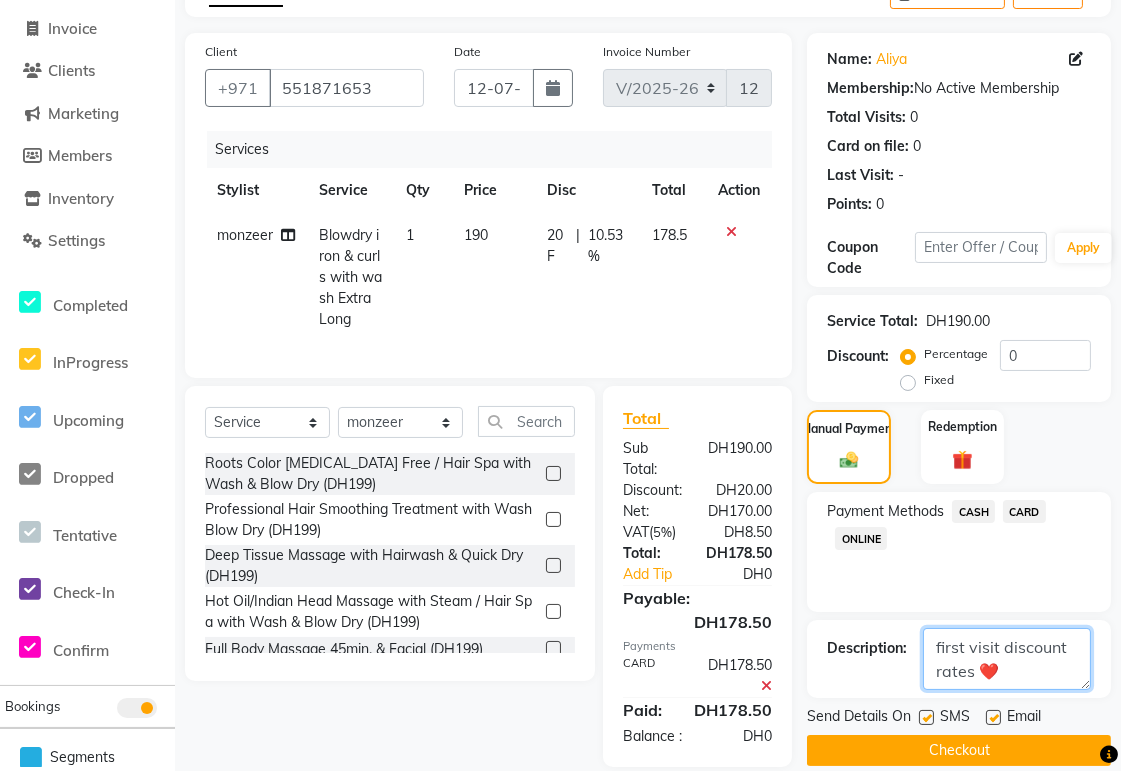scroll, scrollTop: 181, scrollLeft: 0, axis: vertical 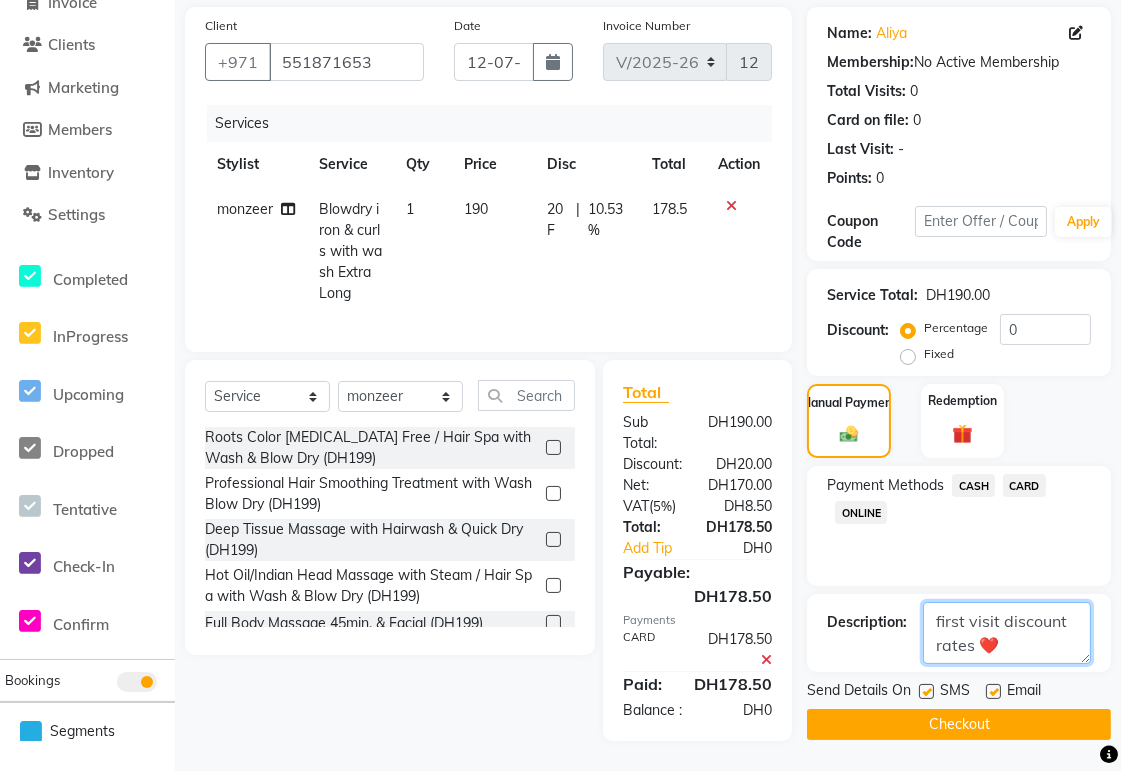 type on "first visit discount rates ❤️" 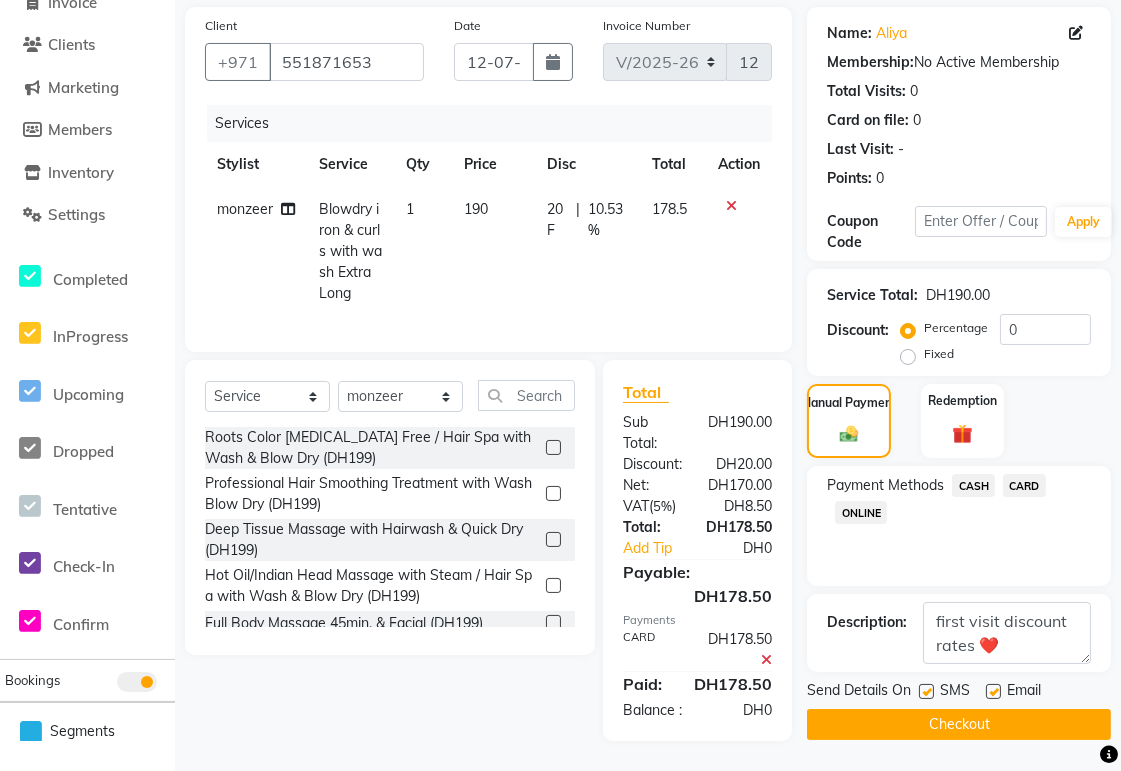 click on "Checkout" 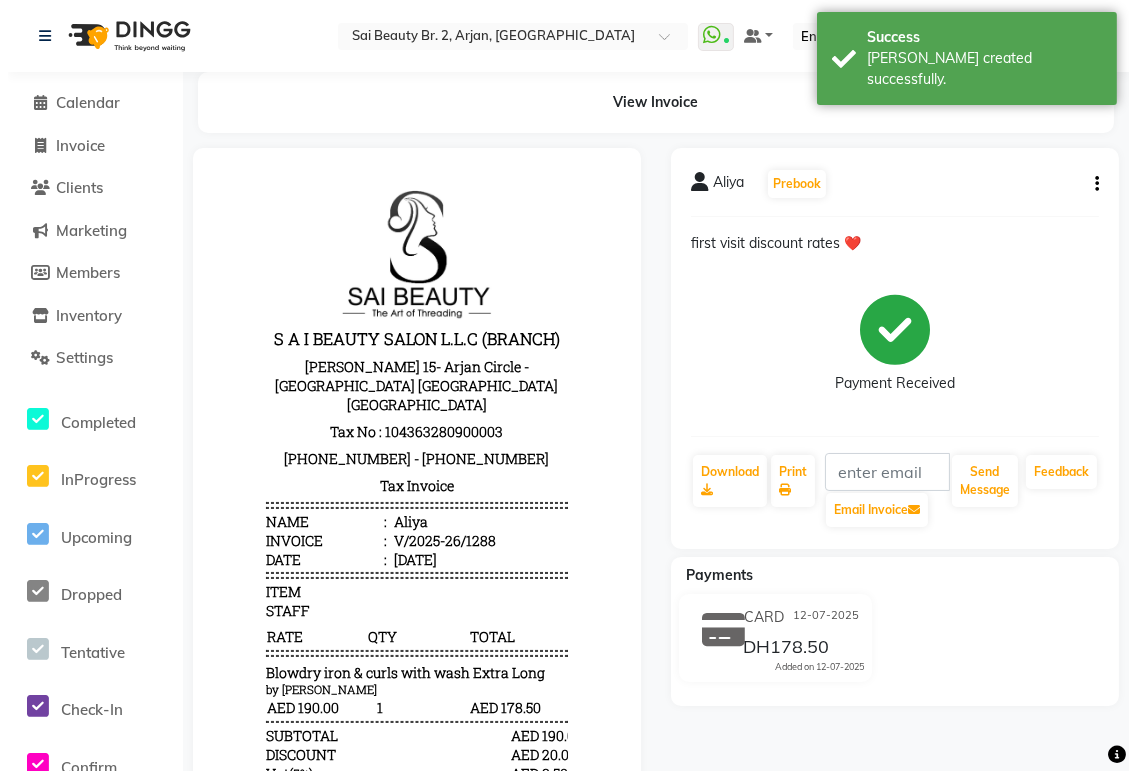scroll, scrollTop: 0, scrollLeft: 0, axis: both 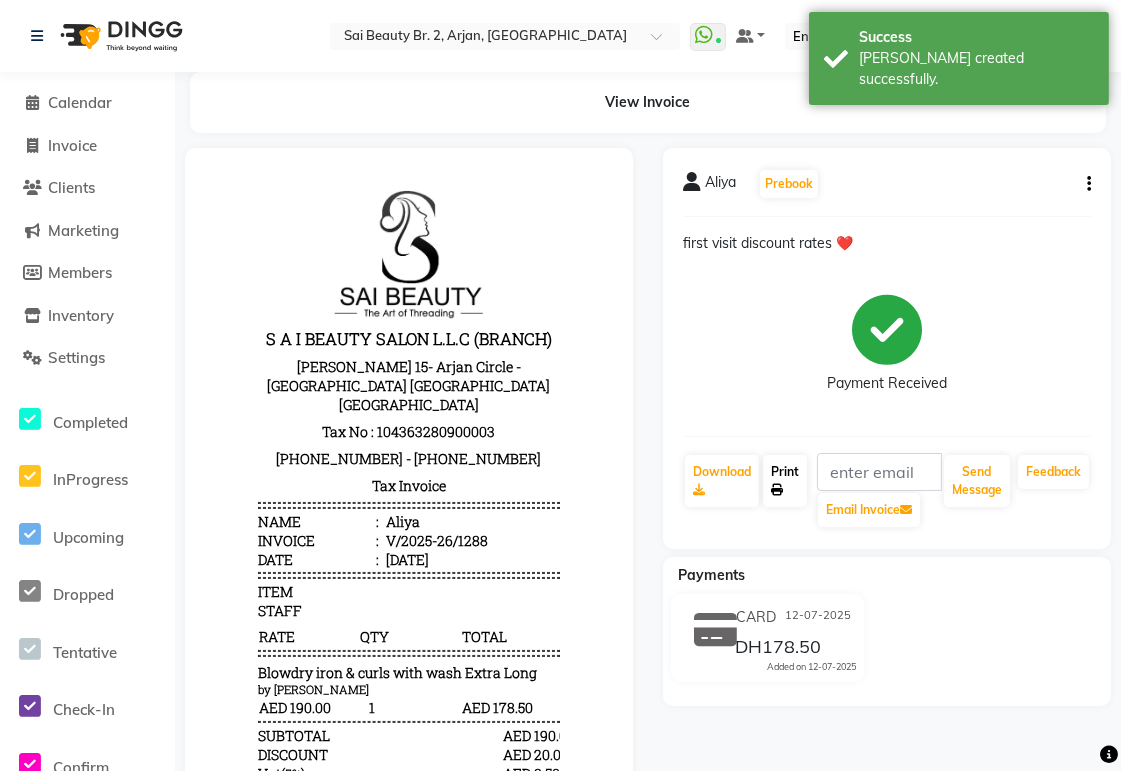 click on "Print" 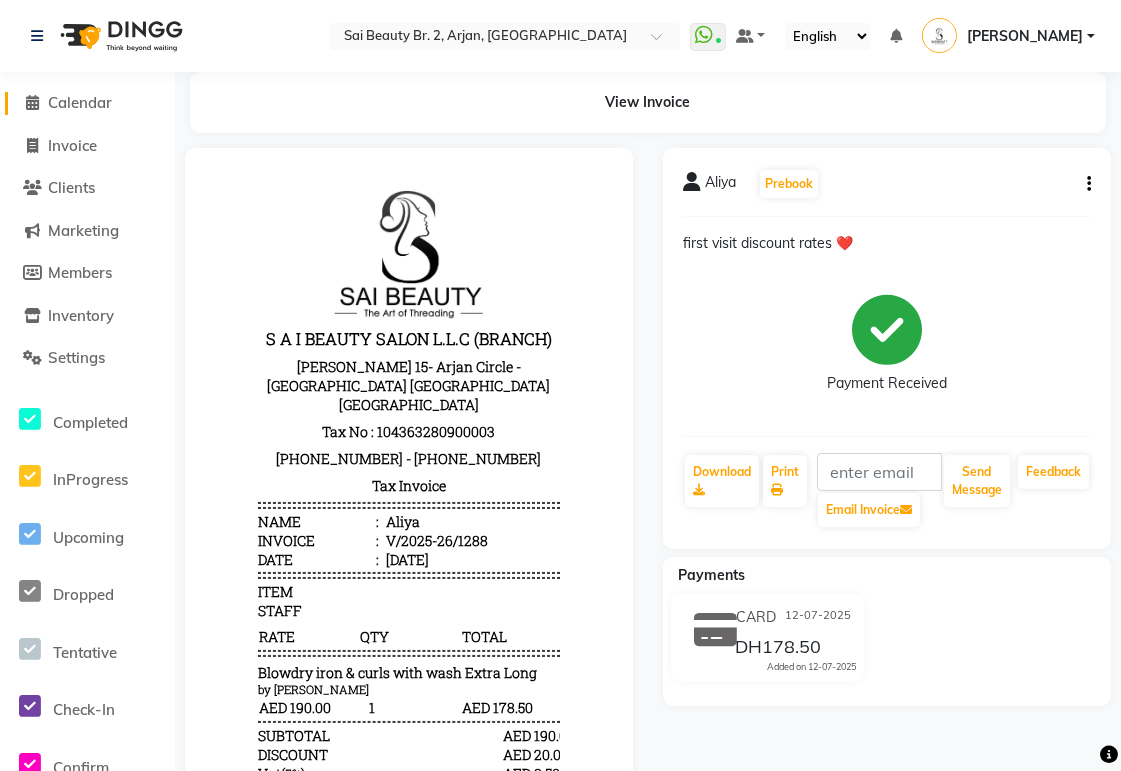 click on "Calendar" 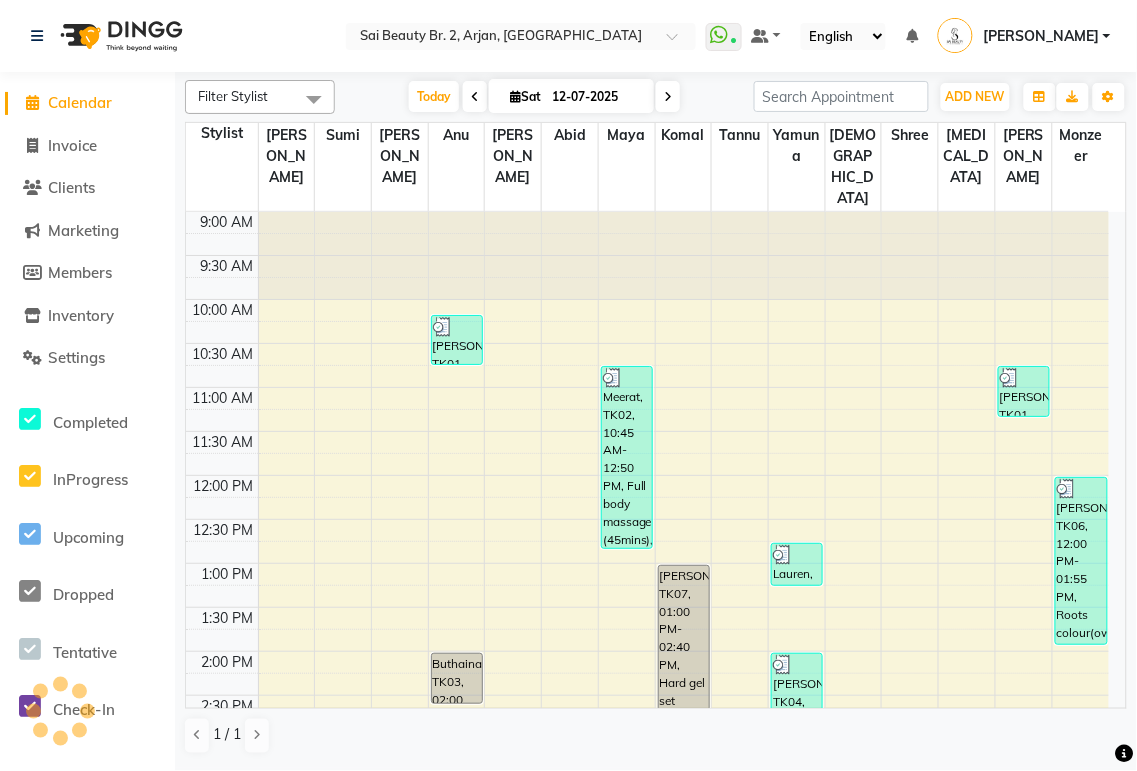 scroll, scrollTop: 0, scrollLeft: 0, axis: both 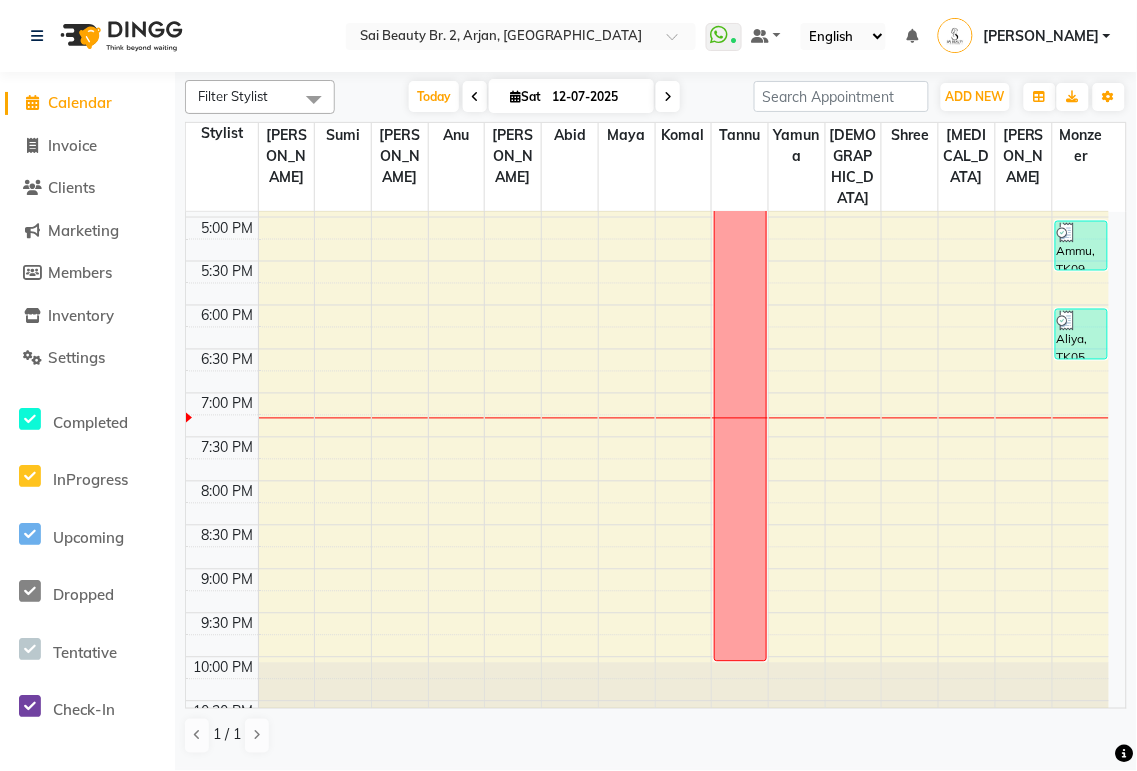 click at bounding box center (668, 97) 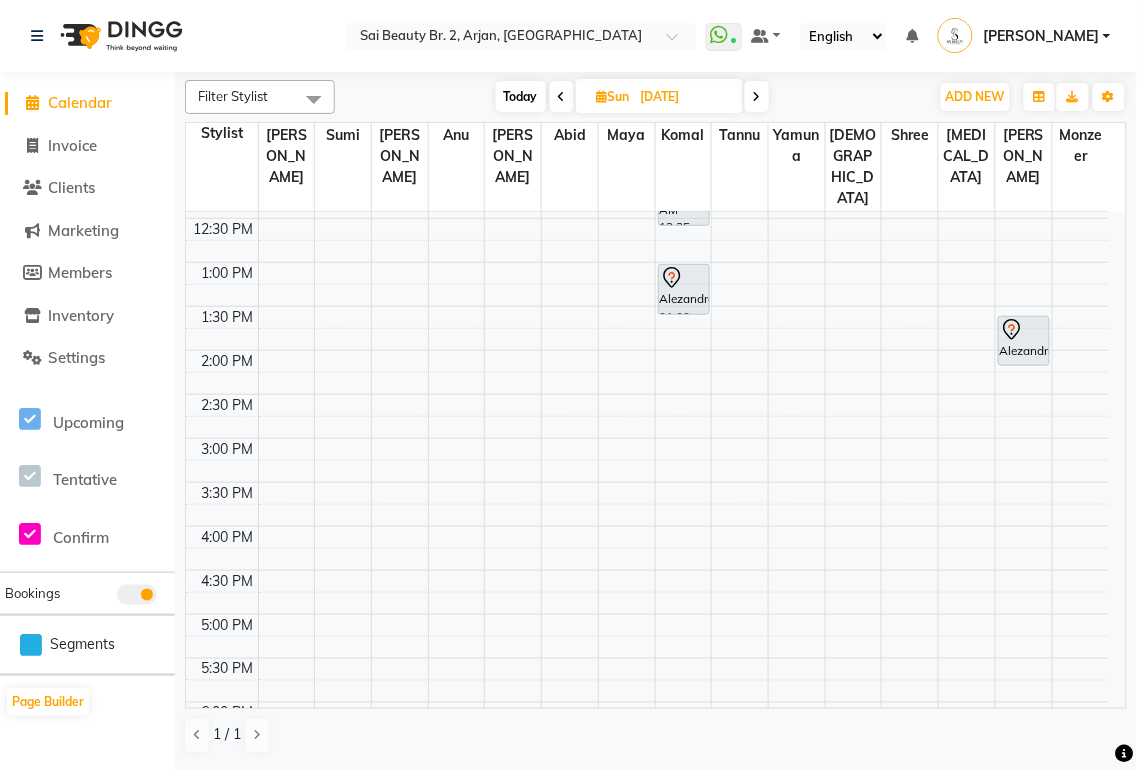 scroll, scrollTop: 0, scrollLeft: 0, axis: both 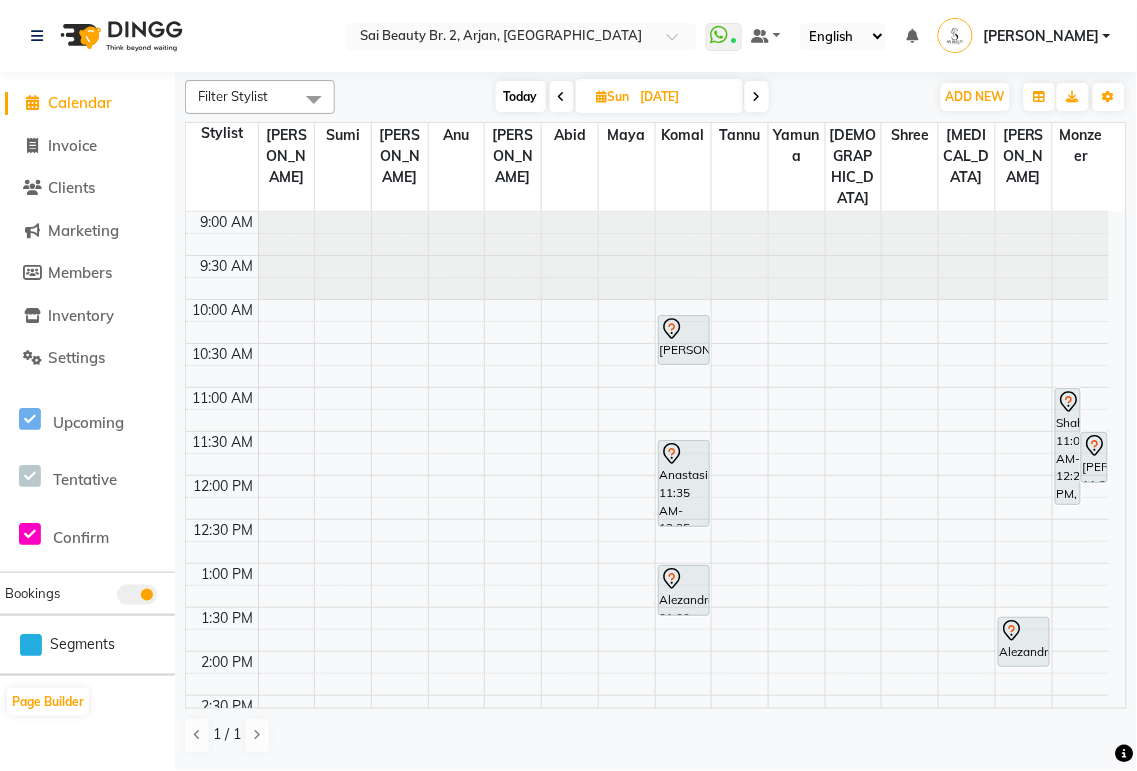 click at bounding box center (684, 329) 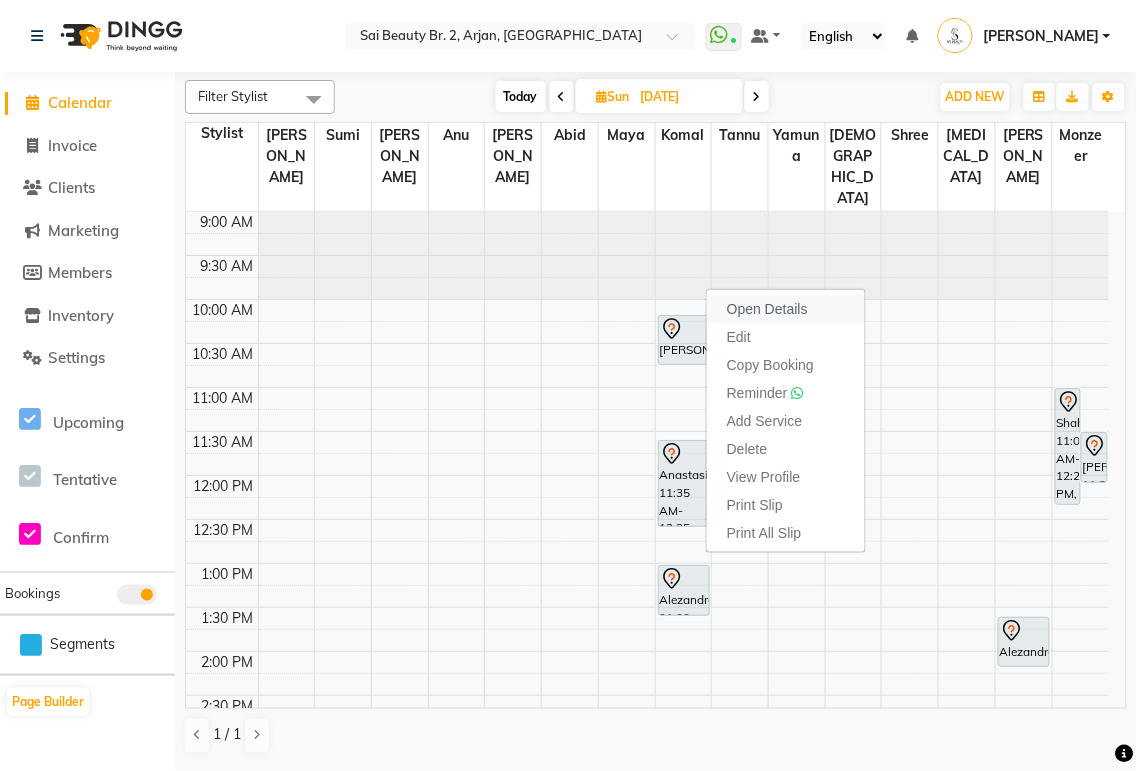 click on "Open Details" at bounding box center [767, 309] 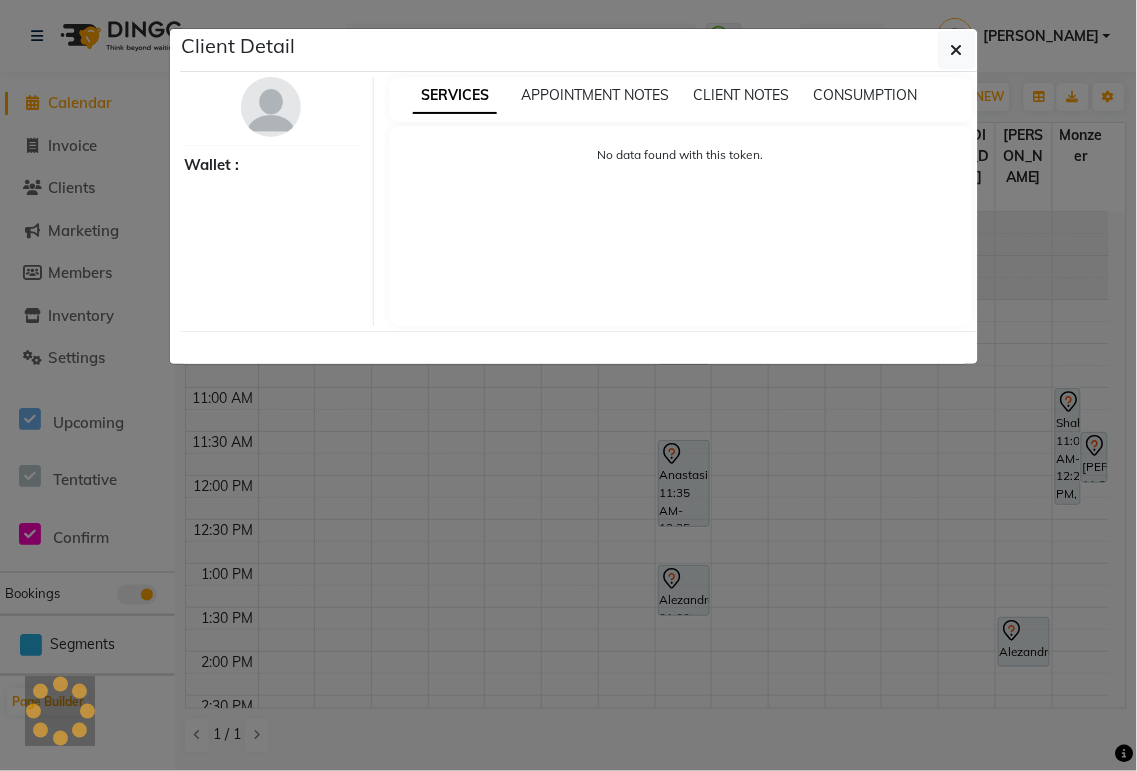 select on "7" 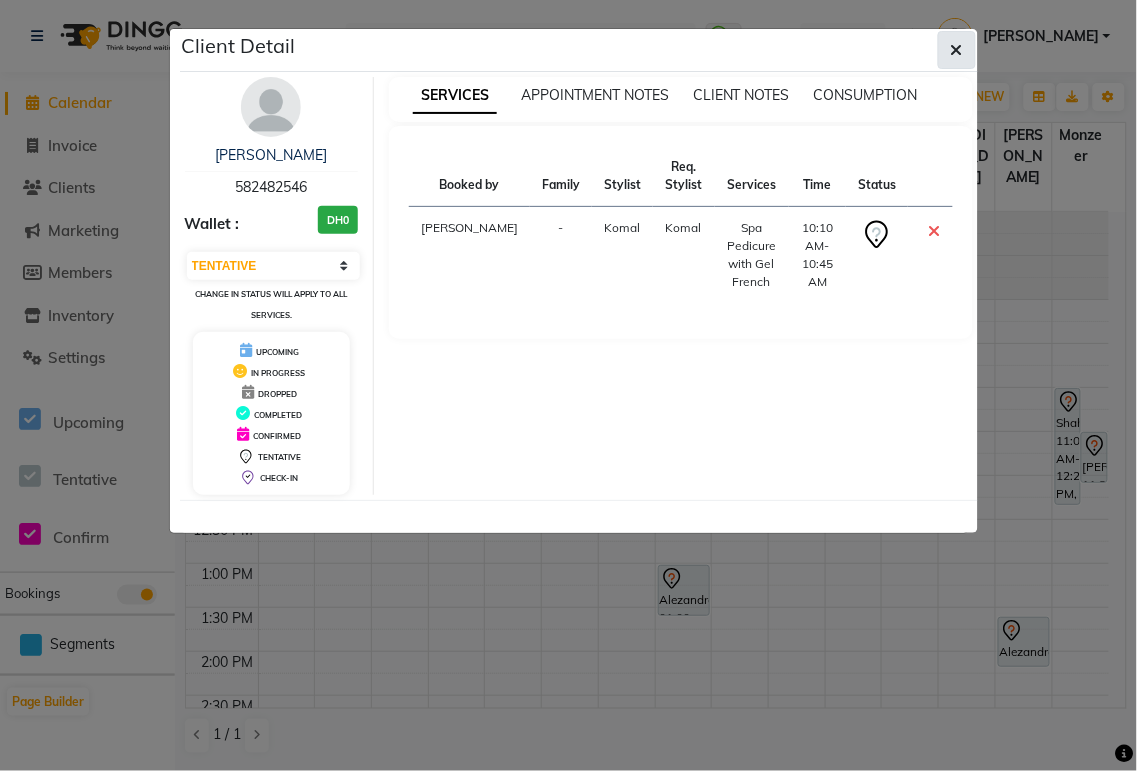 click 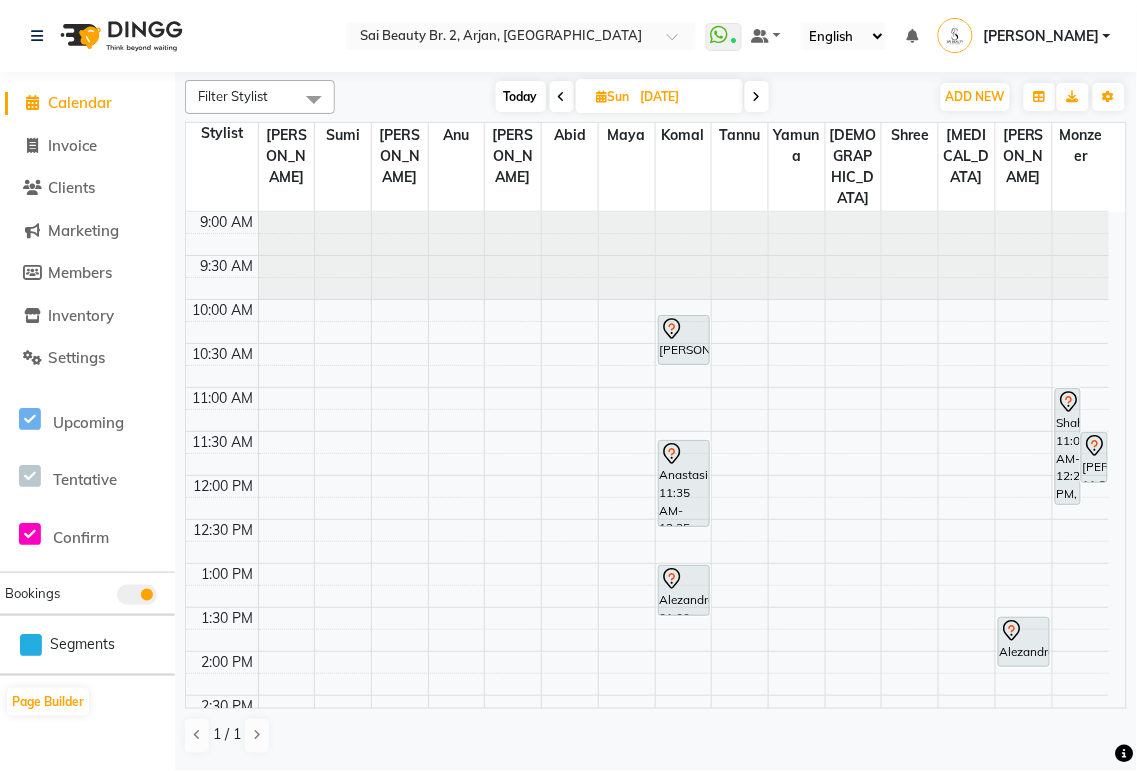 click on "Anastasiia, 11:35 AM-12:35 PM, Mani/Pedi(With Gel Color)" at bounding box center (684, 483) 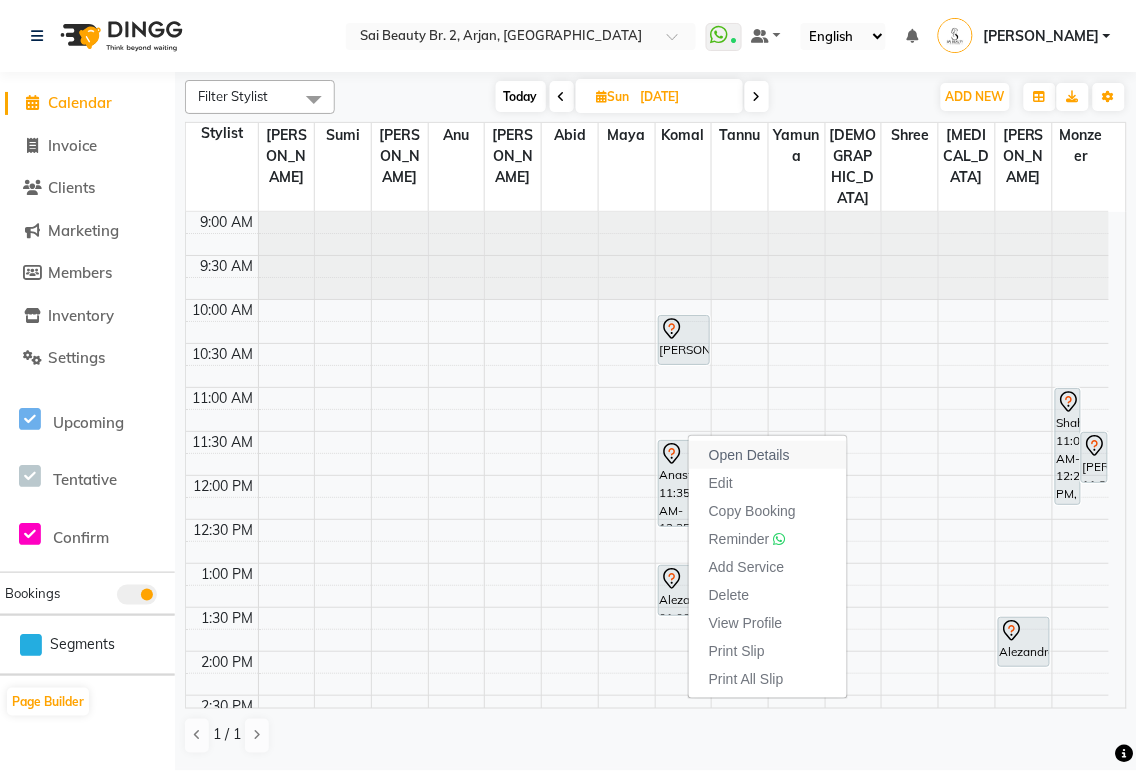 click on "Open Details" at bounding box center (768, 455) 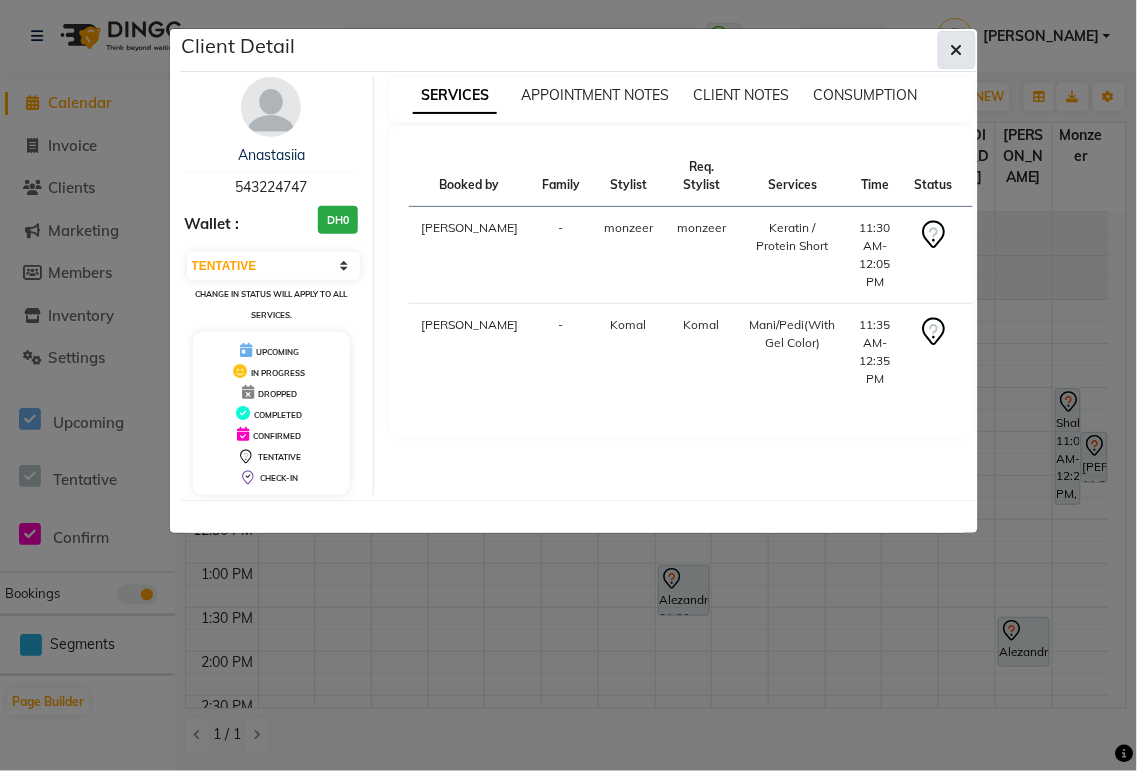 click 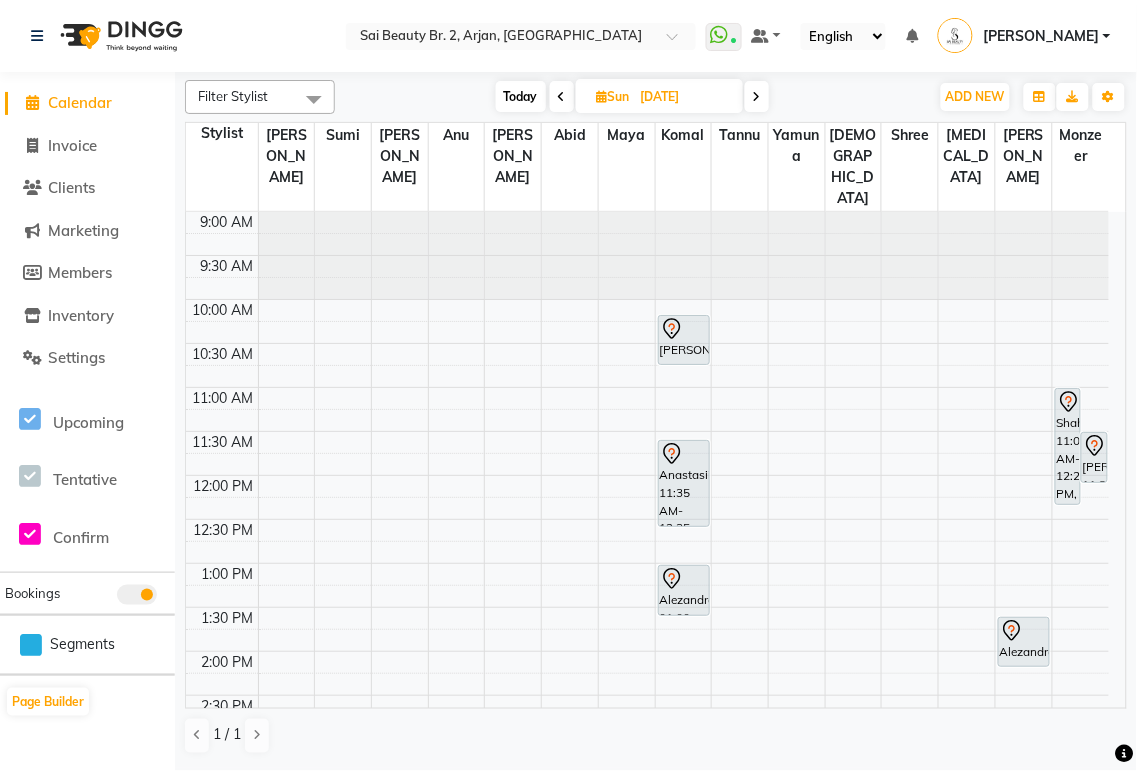 click on "Alezandra, 01:00 PM-01:35 PM, Spa Pedicure (Normal Color)" at bounding box center (684, 590) 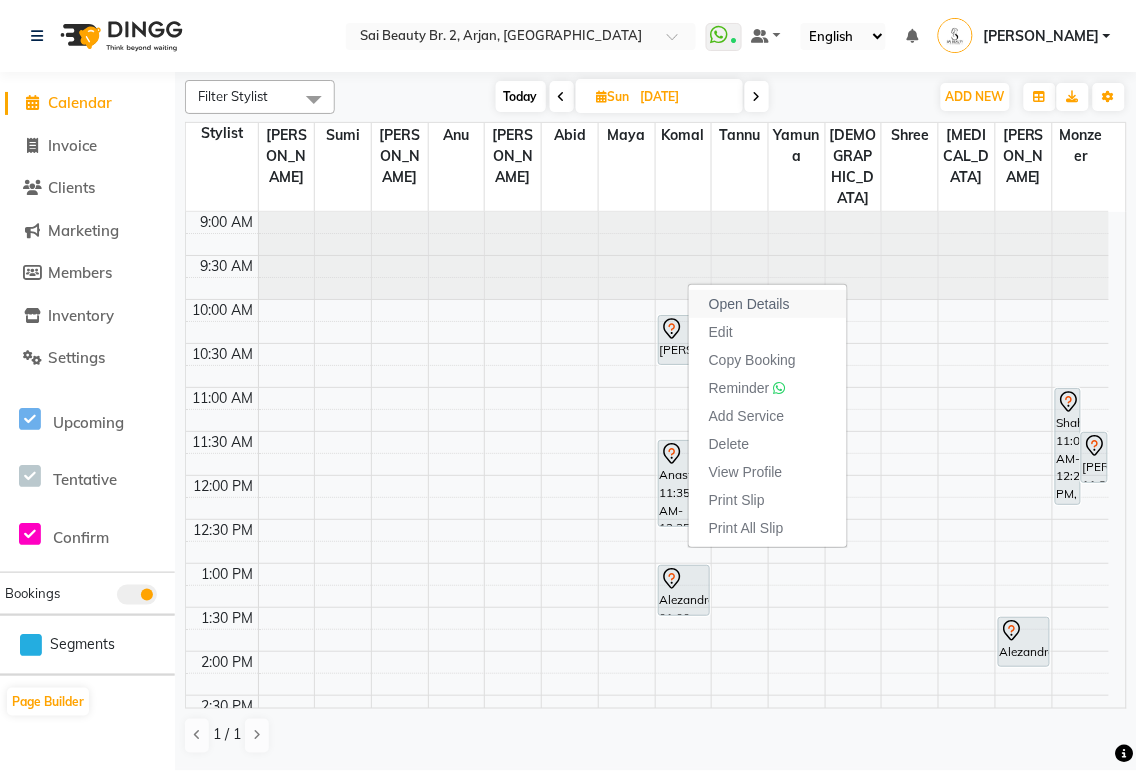 click on "Open Details" at bounding box center (749, 304) 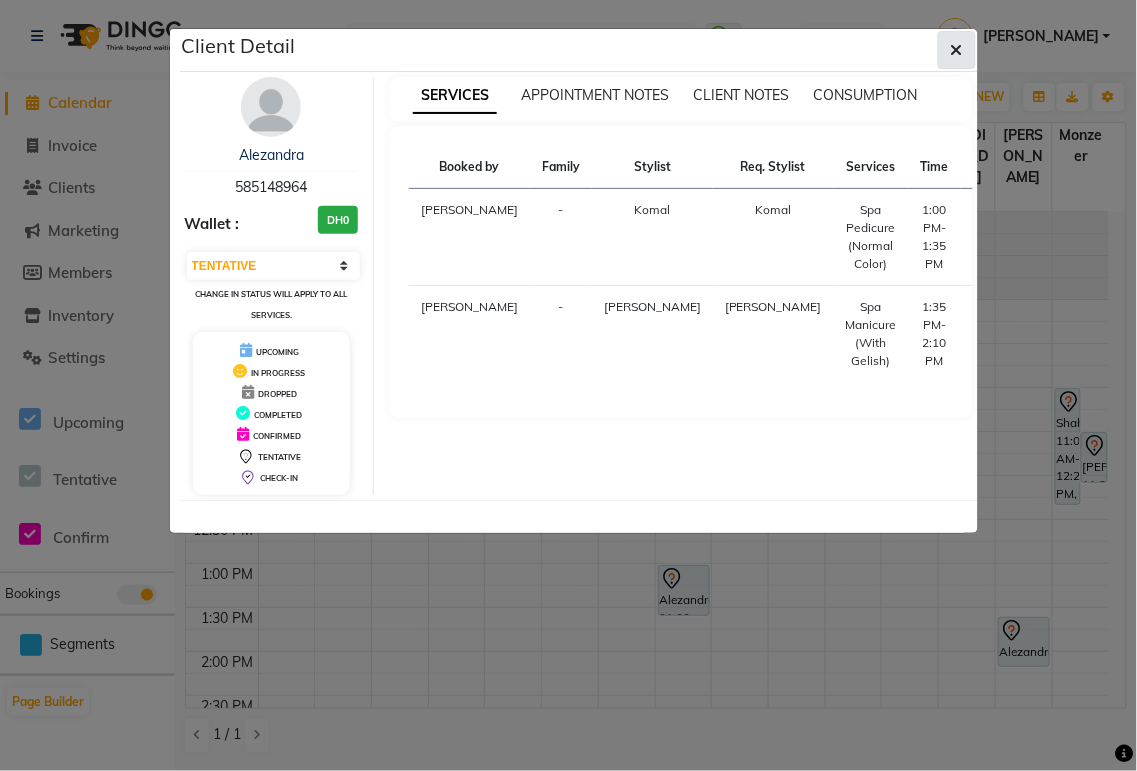 click 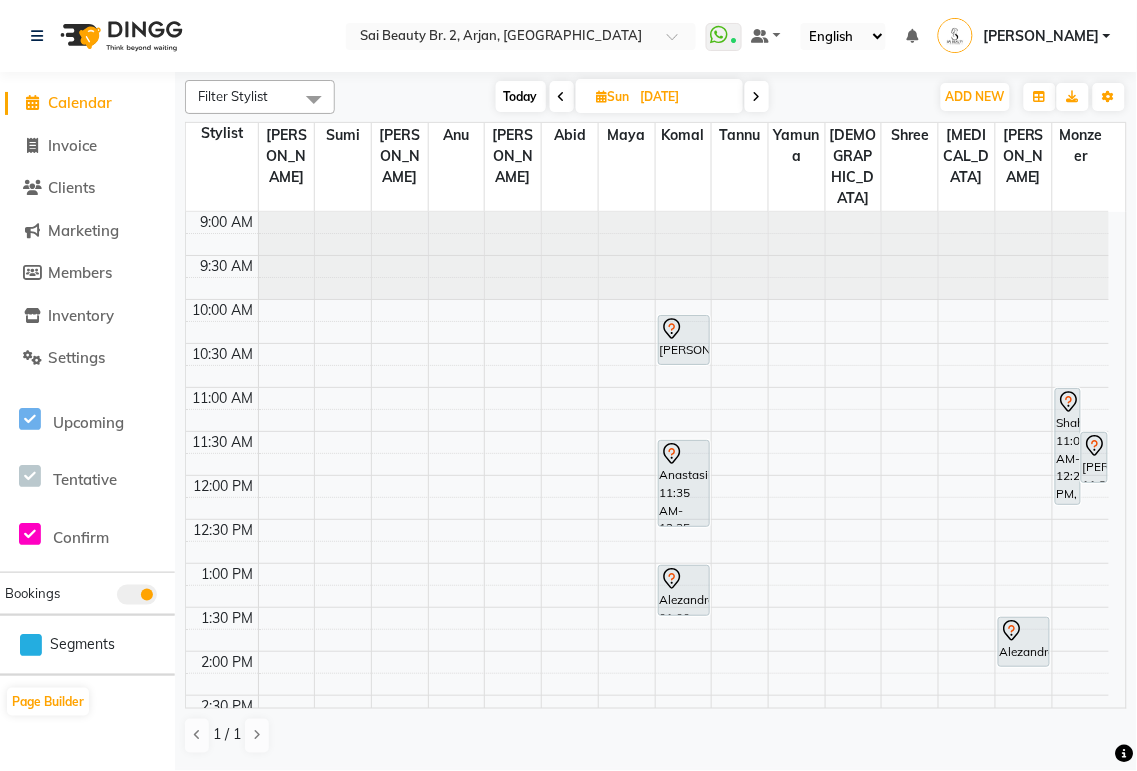 click at bounding box center [683, 398] 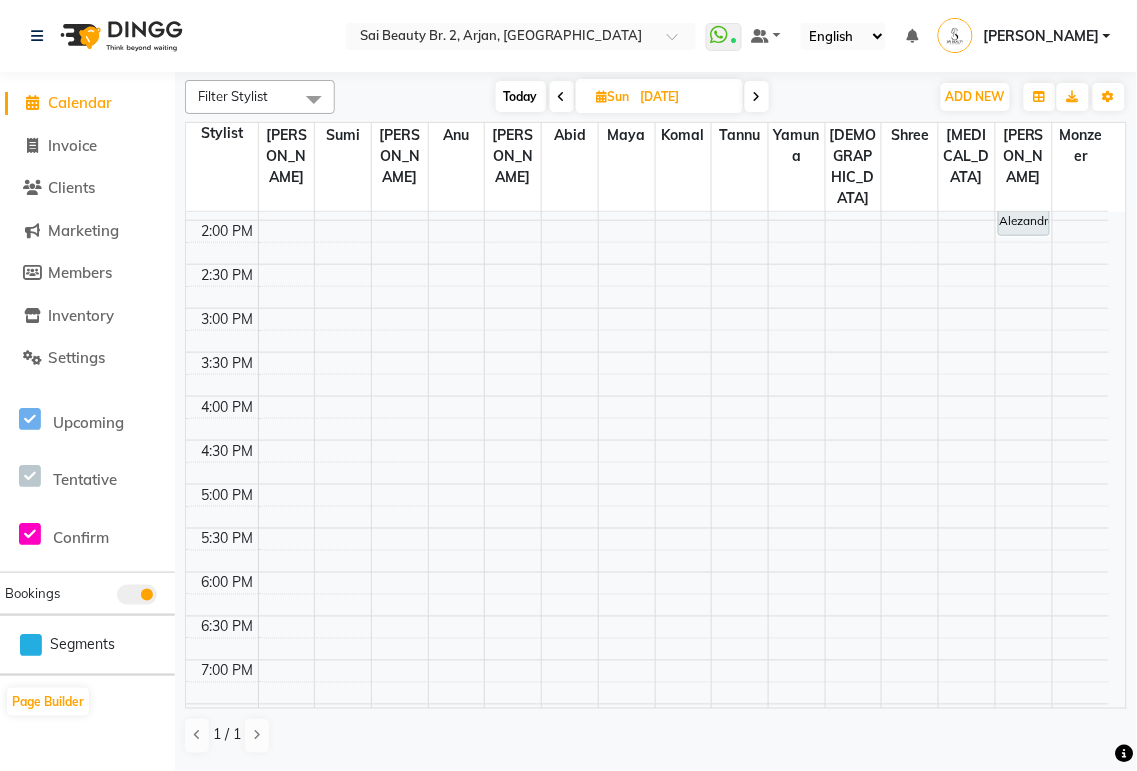 click at bounding box center (683, 737) 